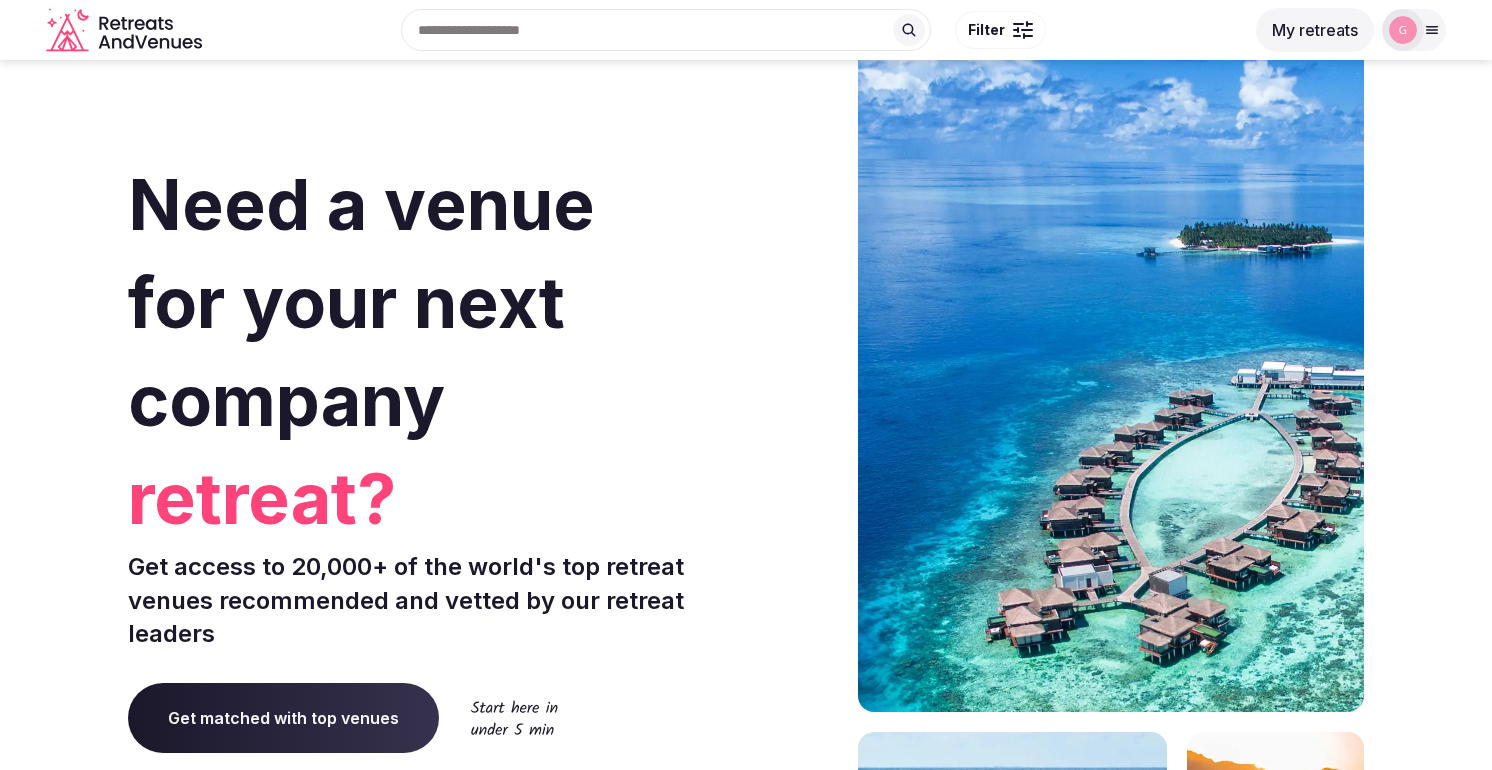 scroll, scrollTop: 0, scrollLeft: 0, axis: both 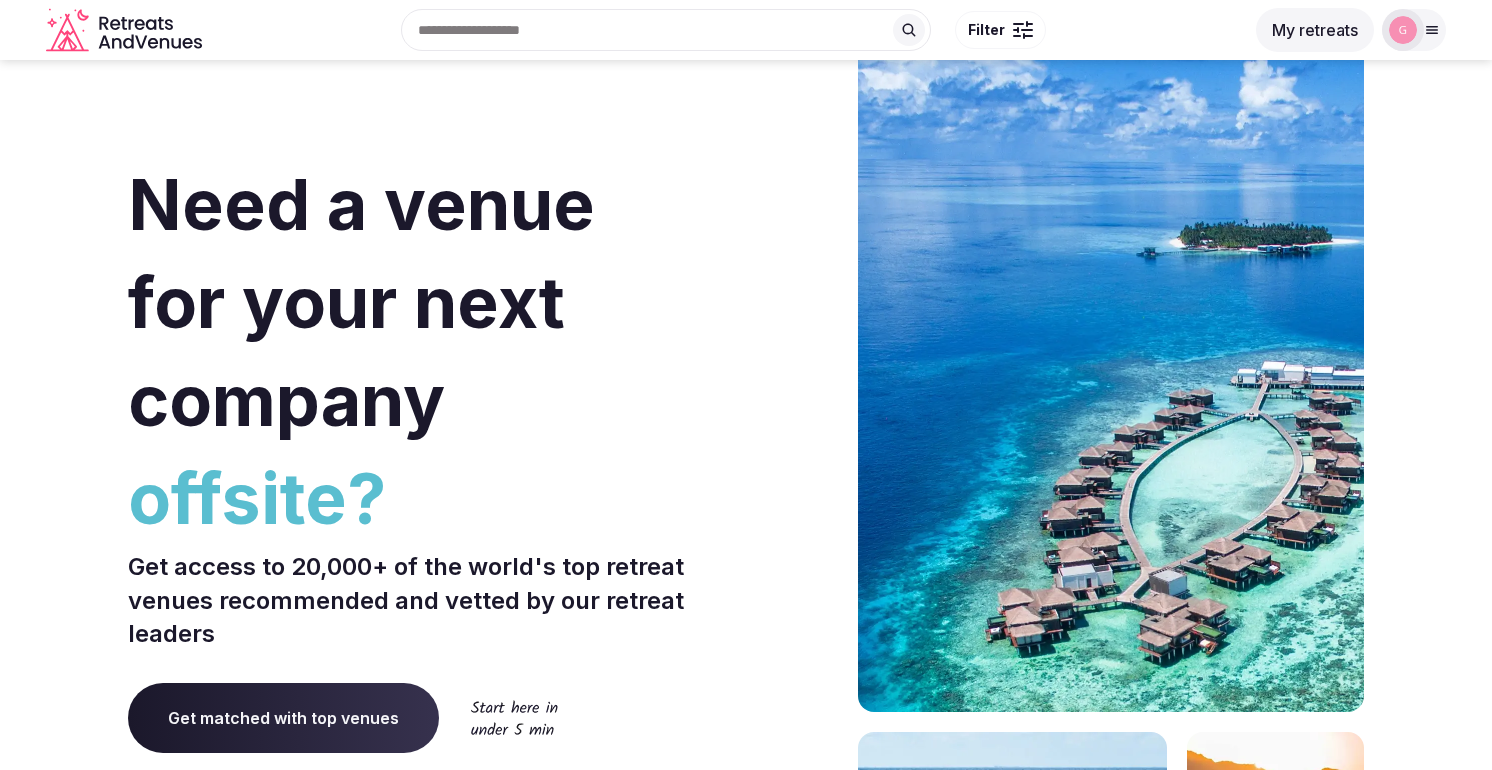 click on "My retreats" at bounding box center (1315, 30) 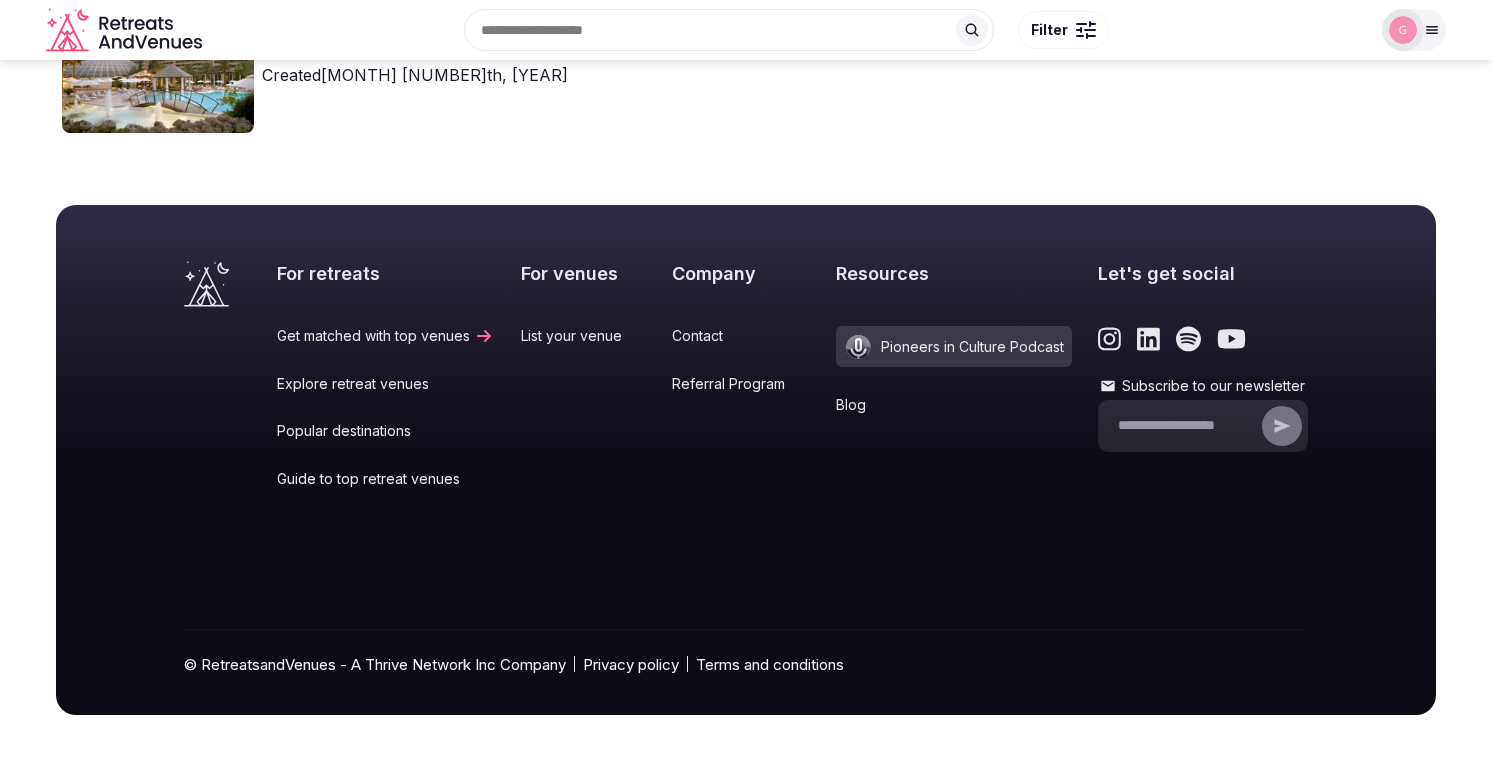 scroll, scrollTop: 0, scrollLeft: 0, axis: both 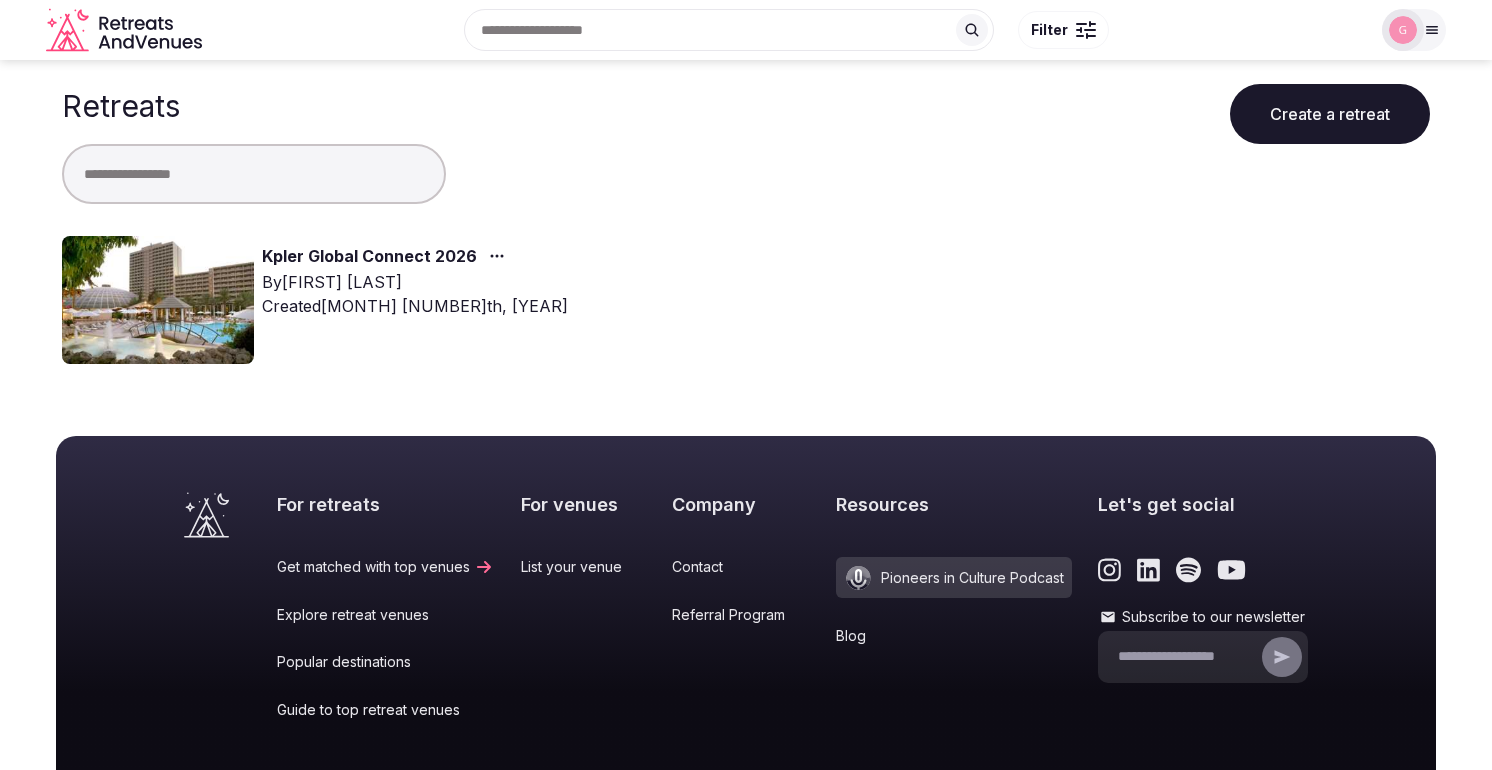 click on "By [FIRST] [LAST]" at bounding box center [415, 282] 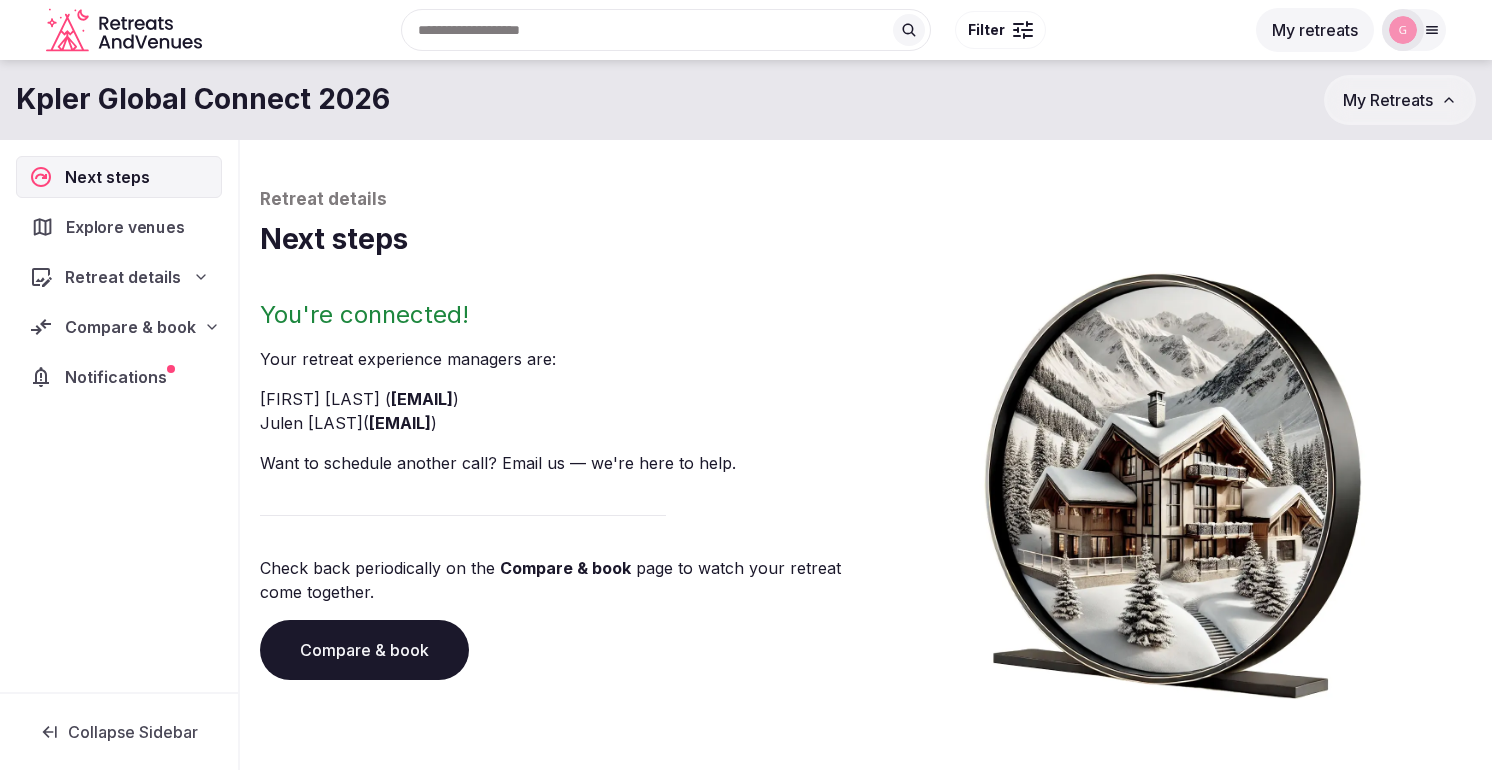 click on "Explore venues" at bounding box center (129, 227) 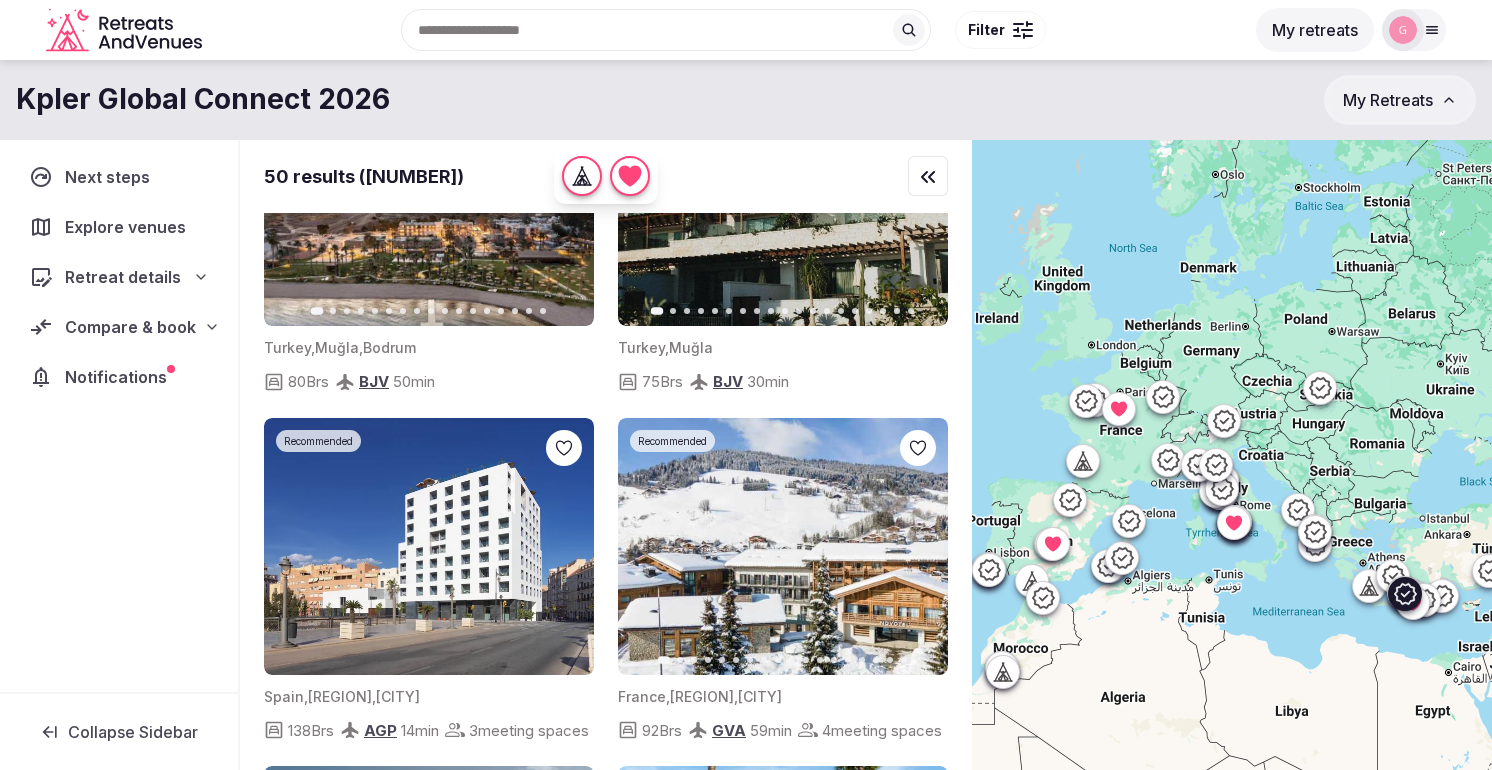 scroll, scrollTop: 901, scrollLeft: 0, axis: vertical 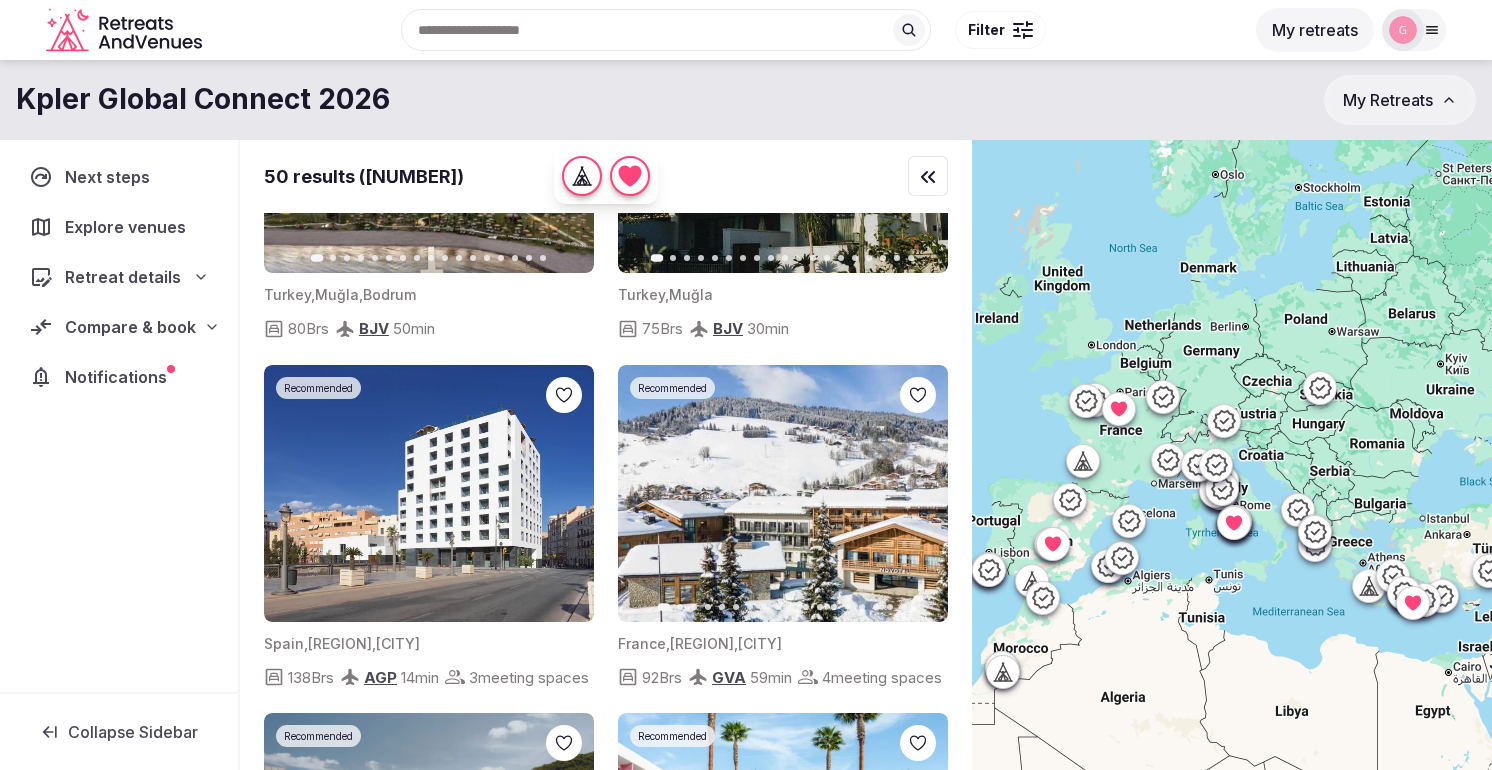 click at bounding box center [1232, 489] 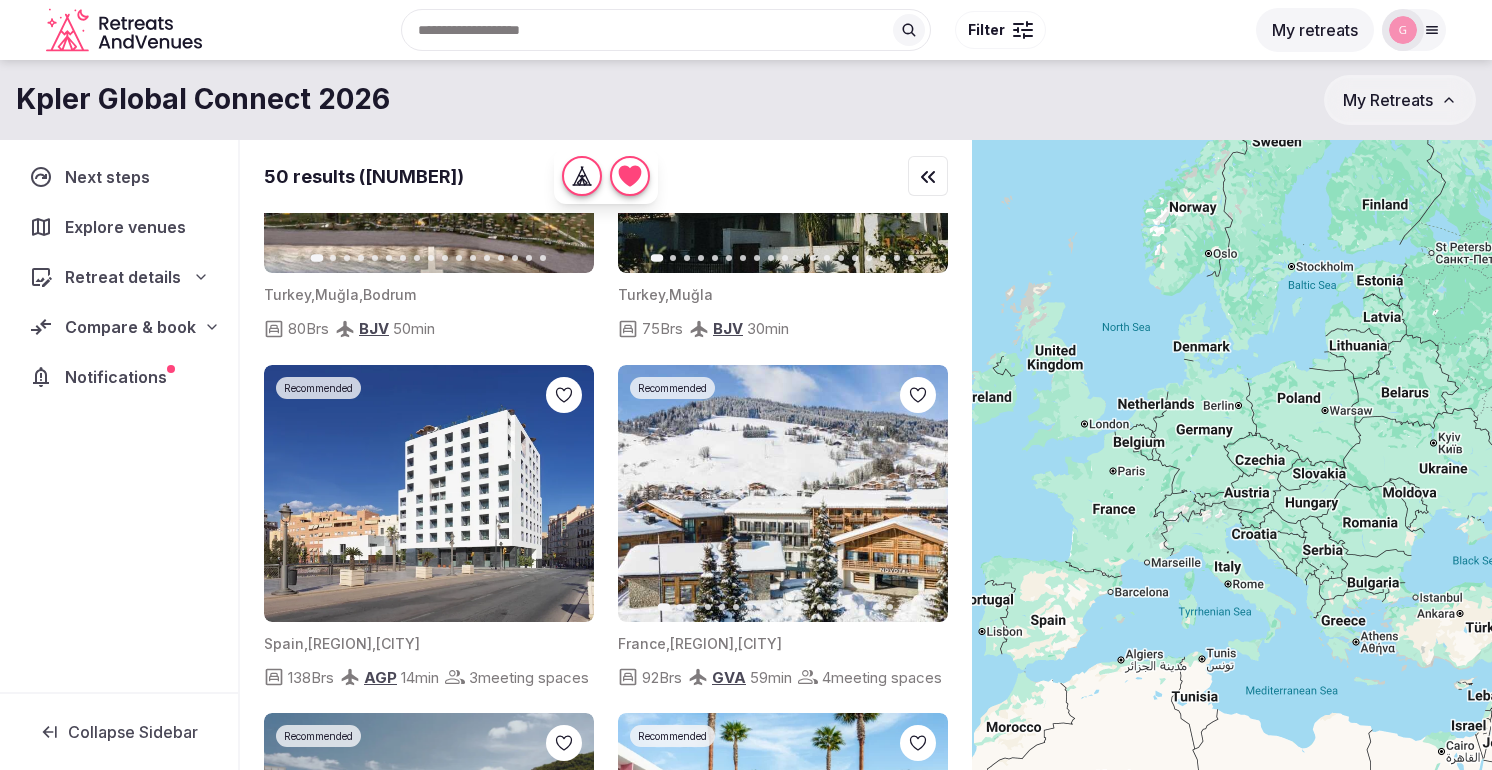 drag, startPoint x: 1386, startPoint y: 499, endPoint x: 1382, endPoint y: 586, distance: 87.0919 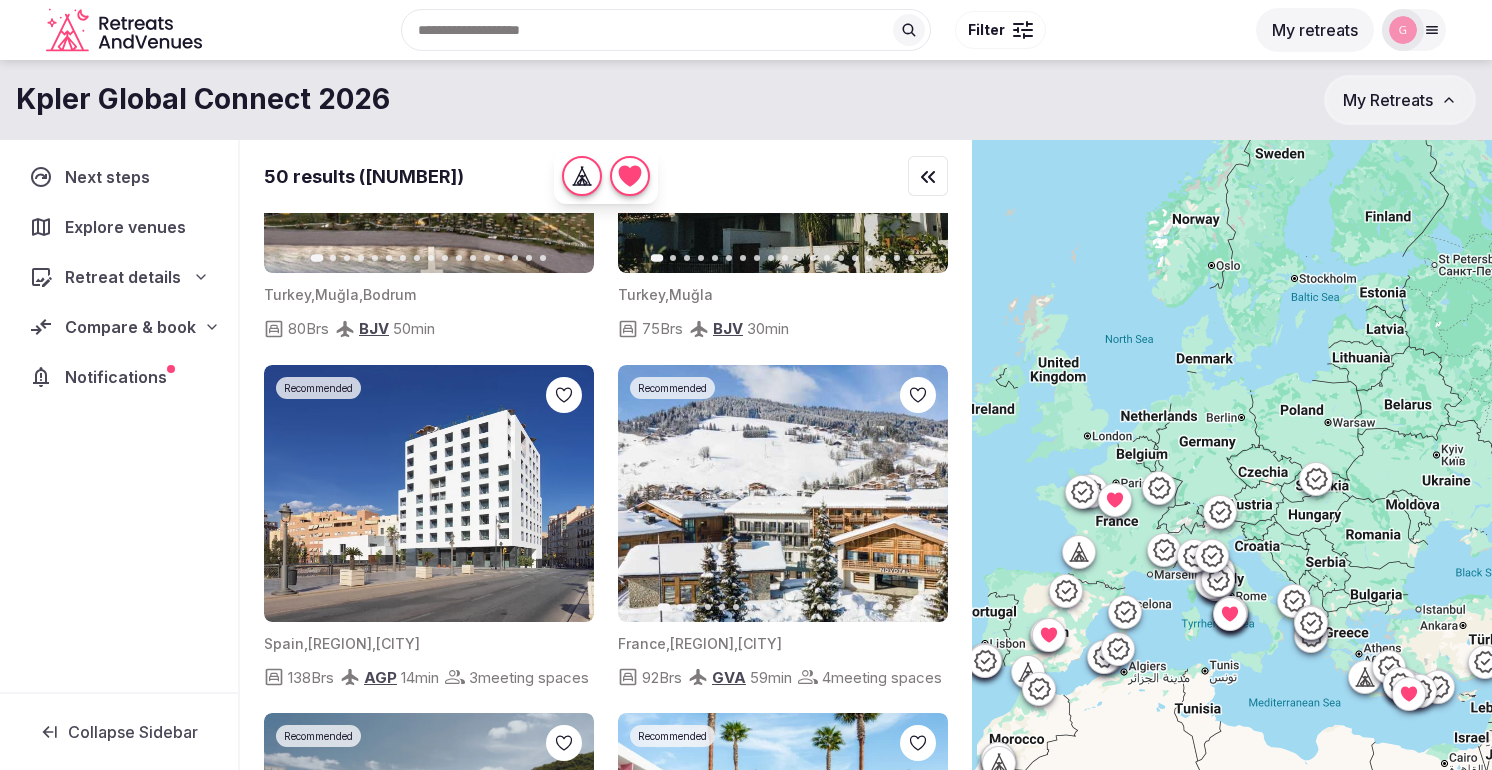 scroll, scrollTop: 0, scrollLeft: 0, axis: both 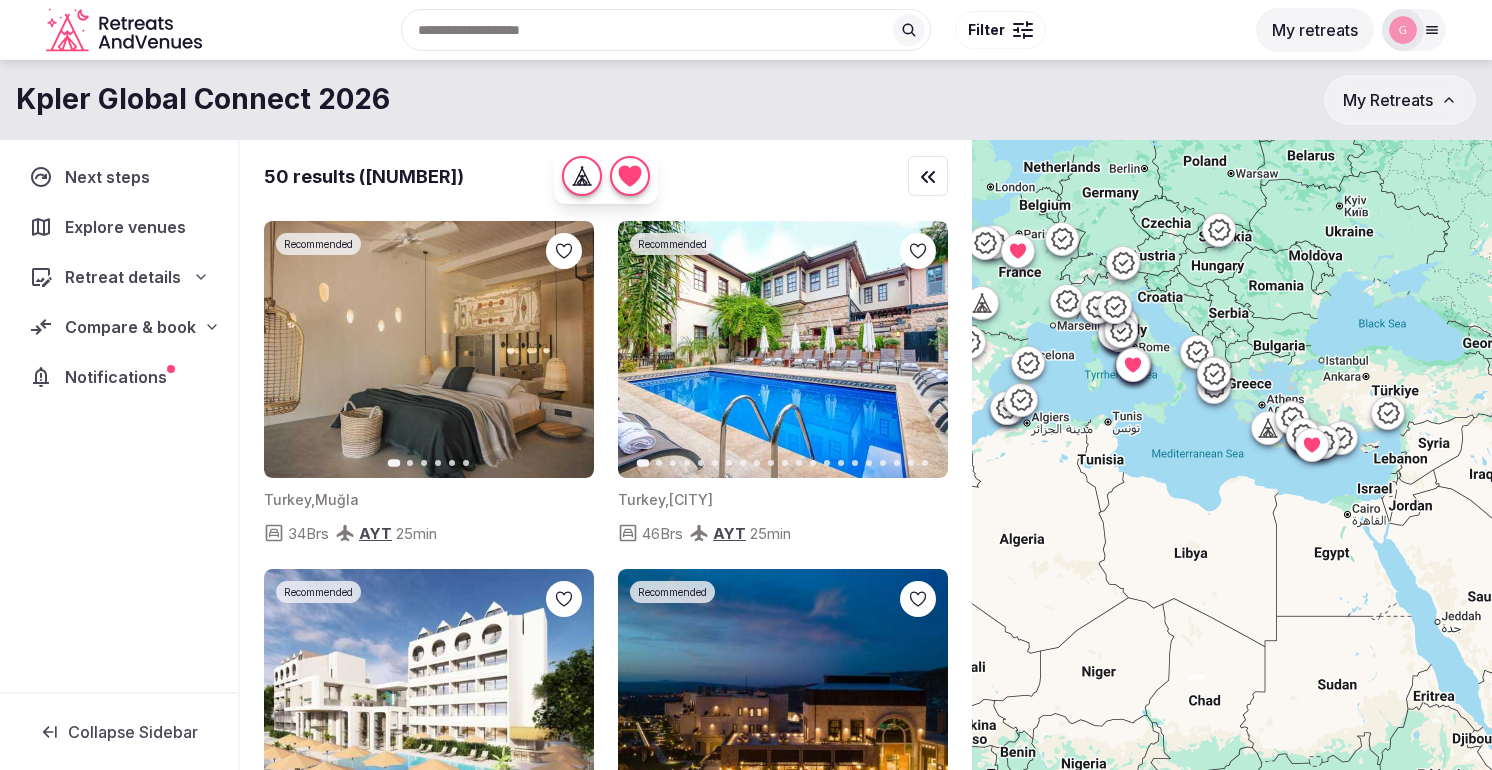 drag, startPoint x: 1376, startPoint y: 572, endPoint x: 1260, endPoint y: 285, distance: 309.55612 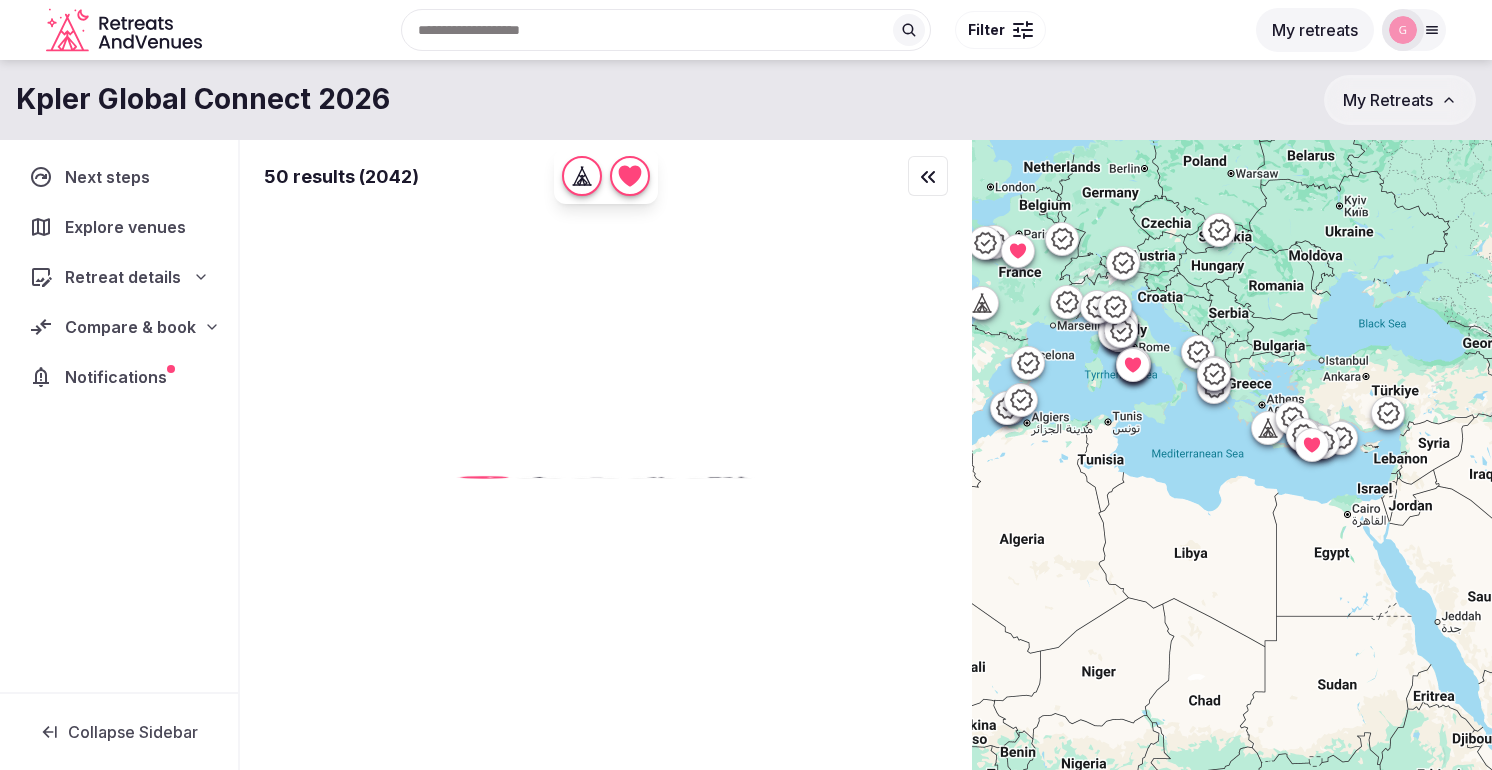 click at bounding box center [1232, 489] 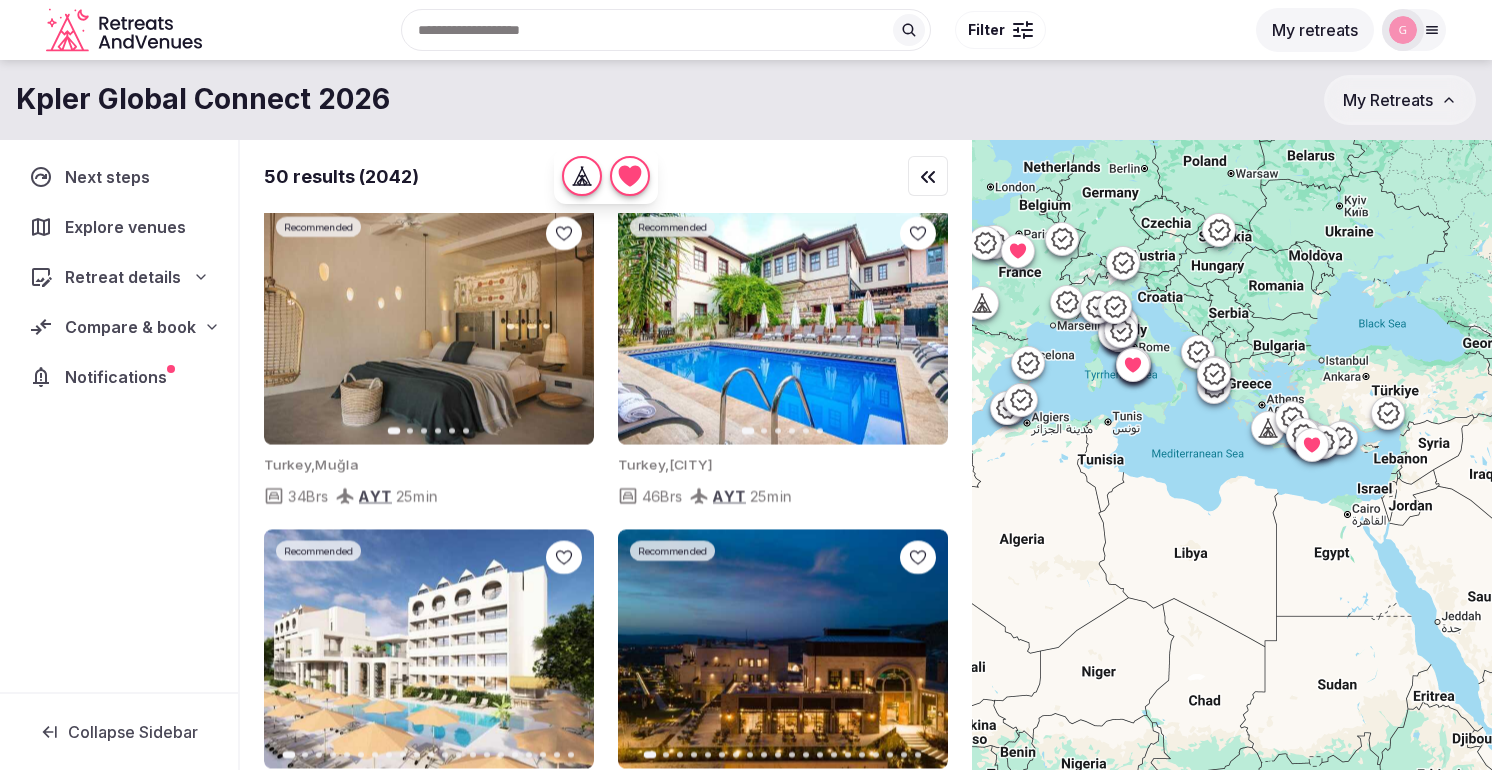 click at bounding box center (1232, 489) 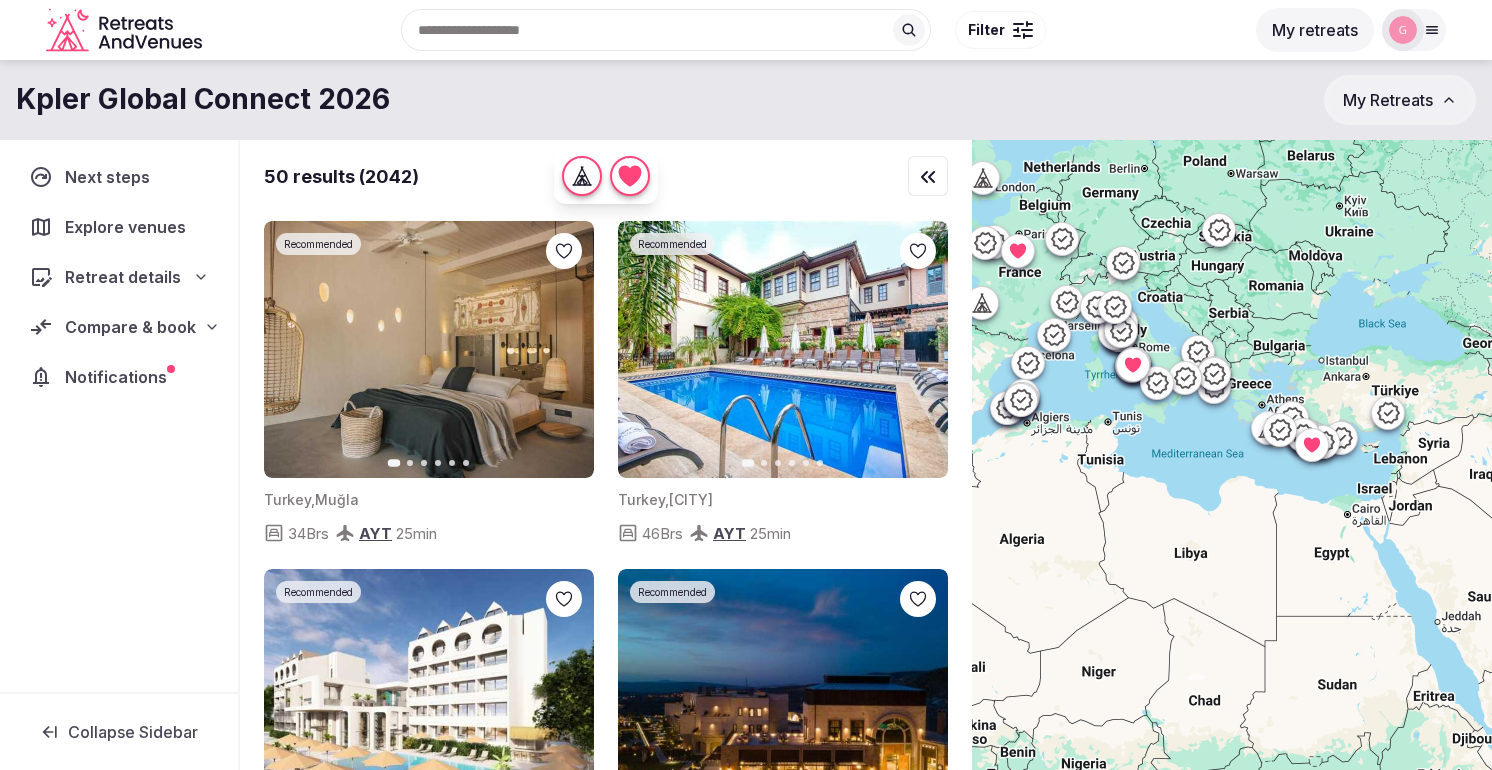 click at bounding box center (1232, 489) 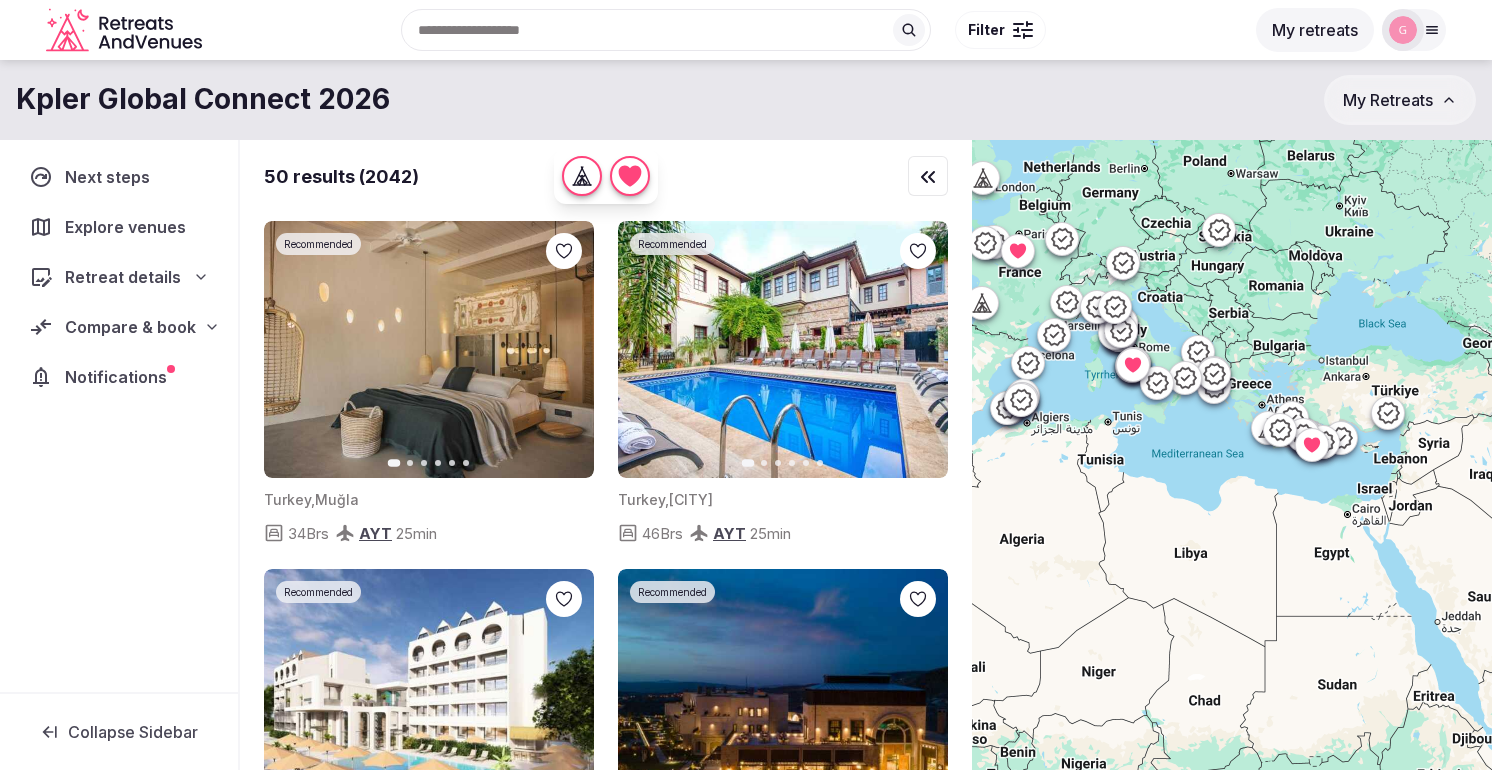 click 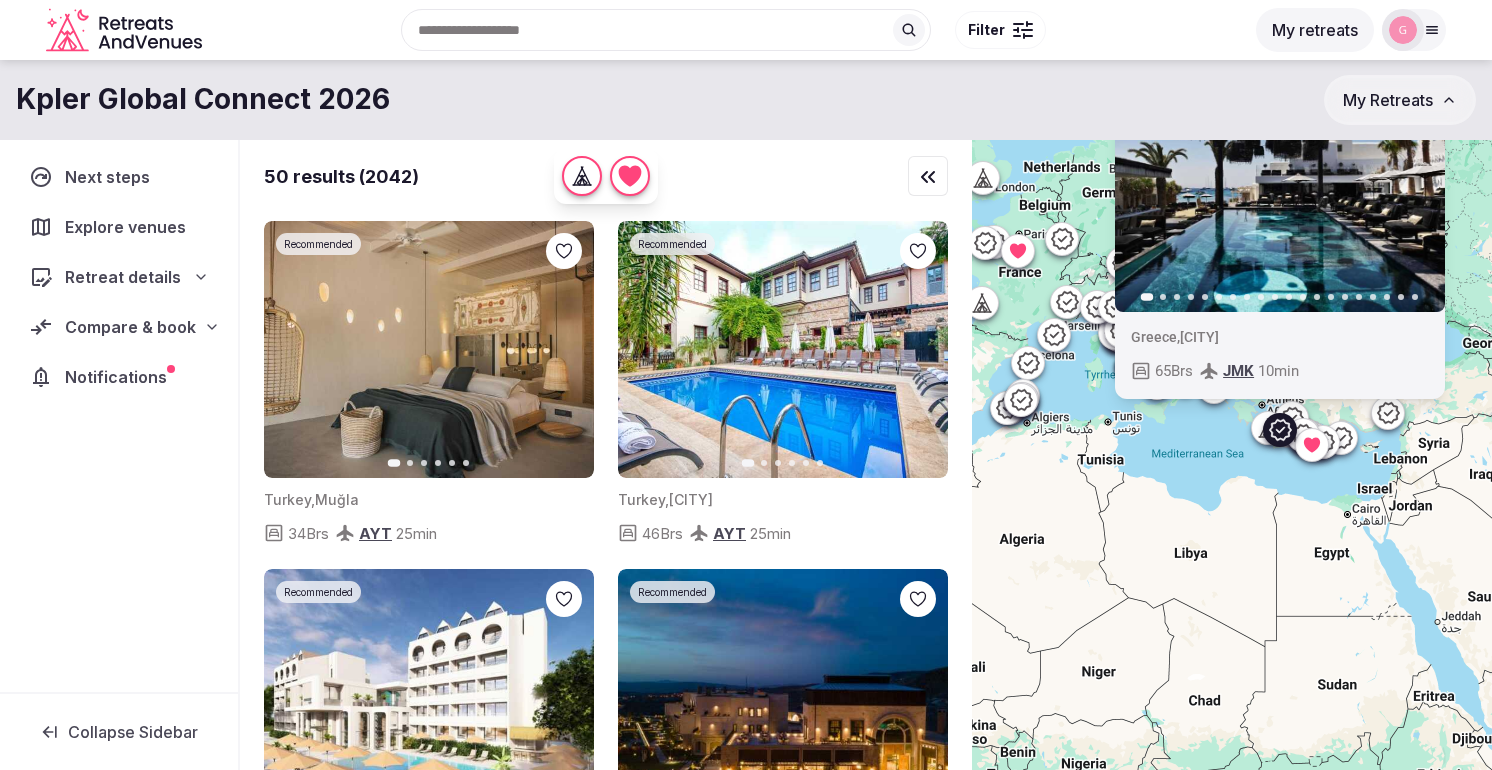 click on "[COUNTRY] , [CITY] [NUMBER] Brs JMK [NUMBER] min" at bounding box center [1232, 489] 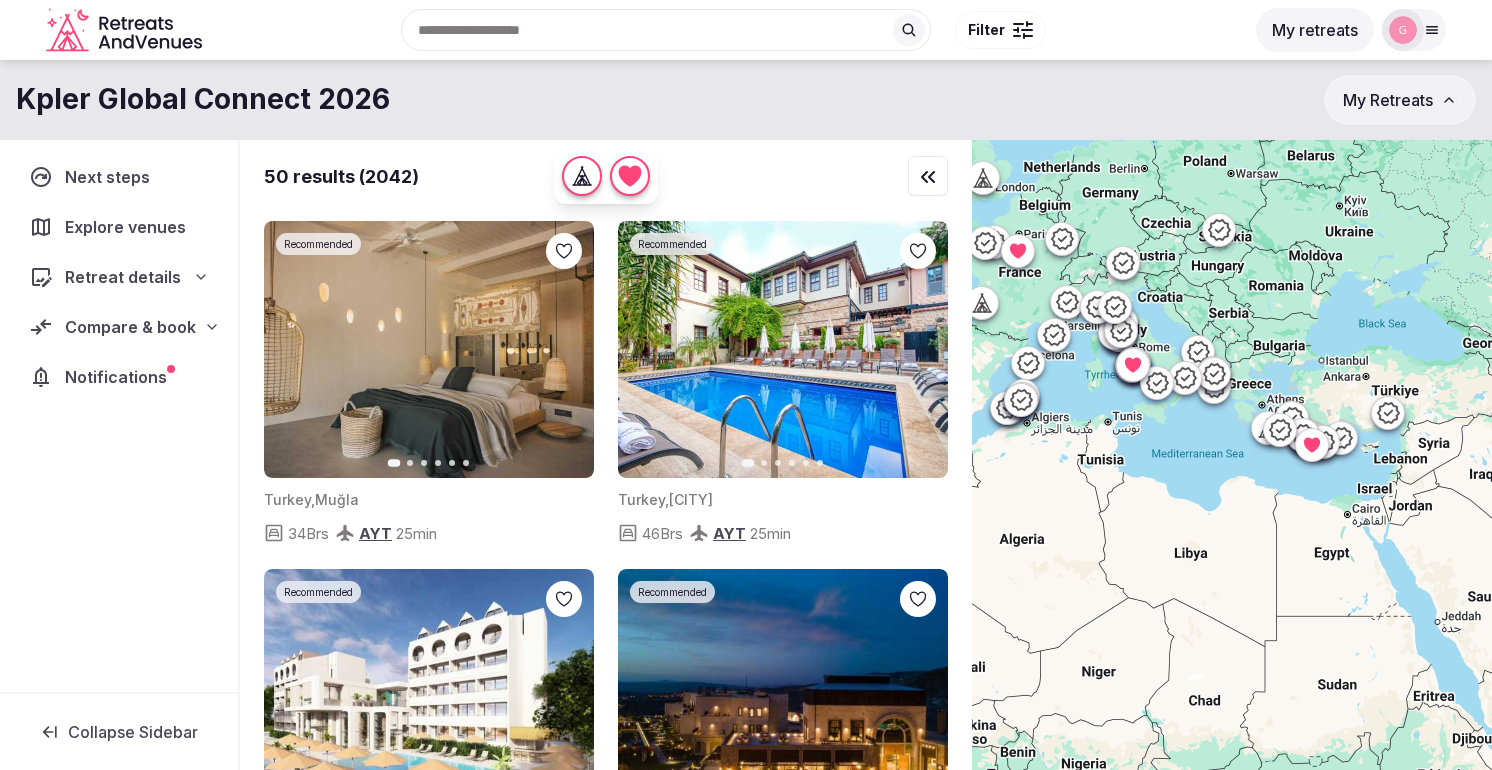 click 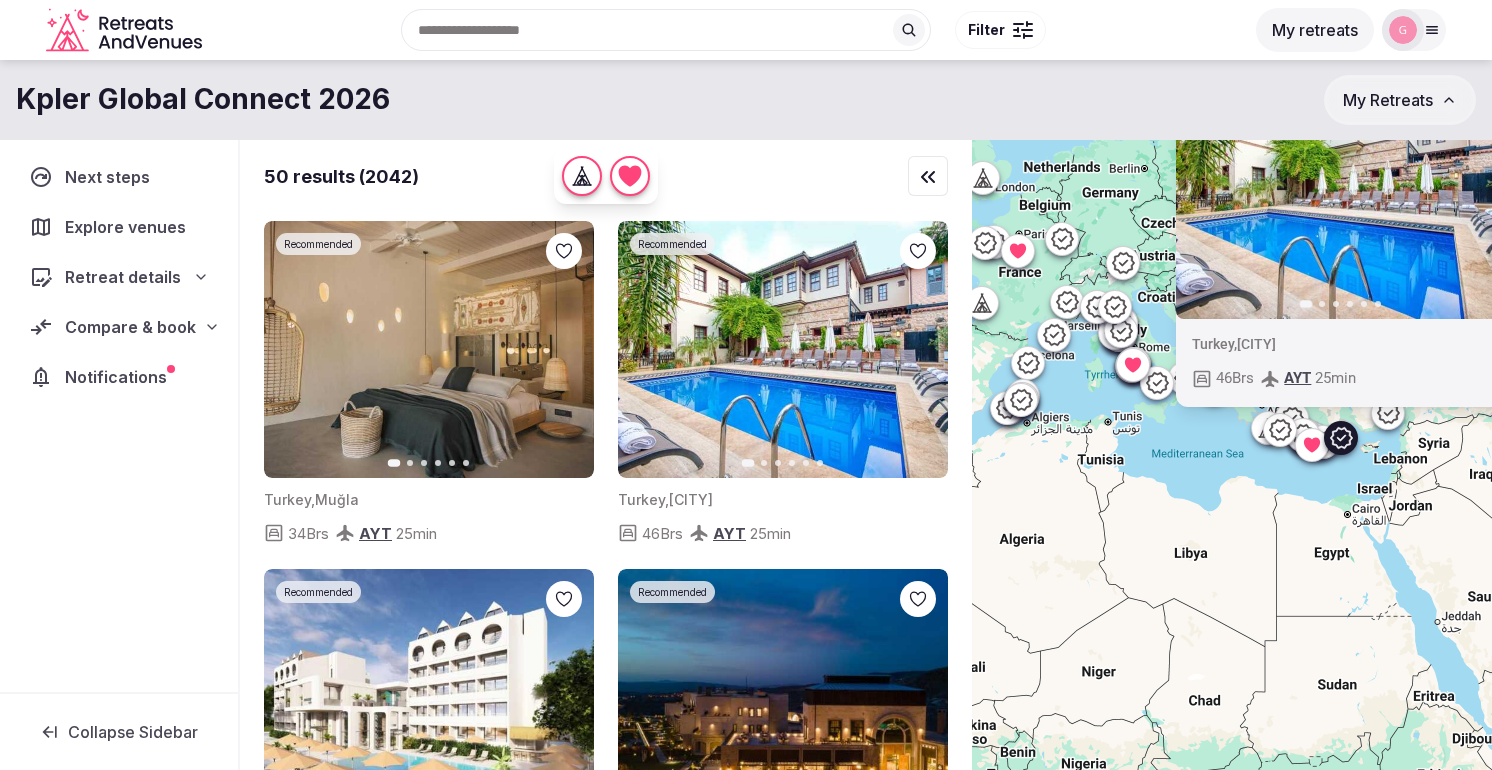 click 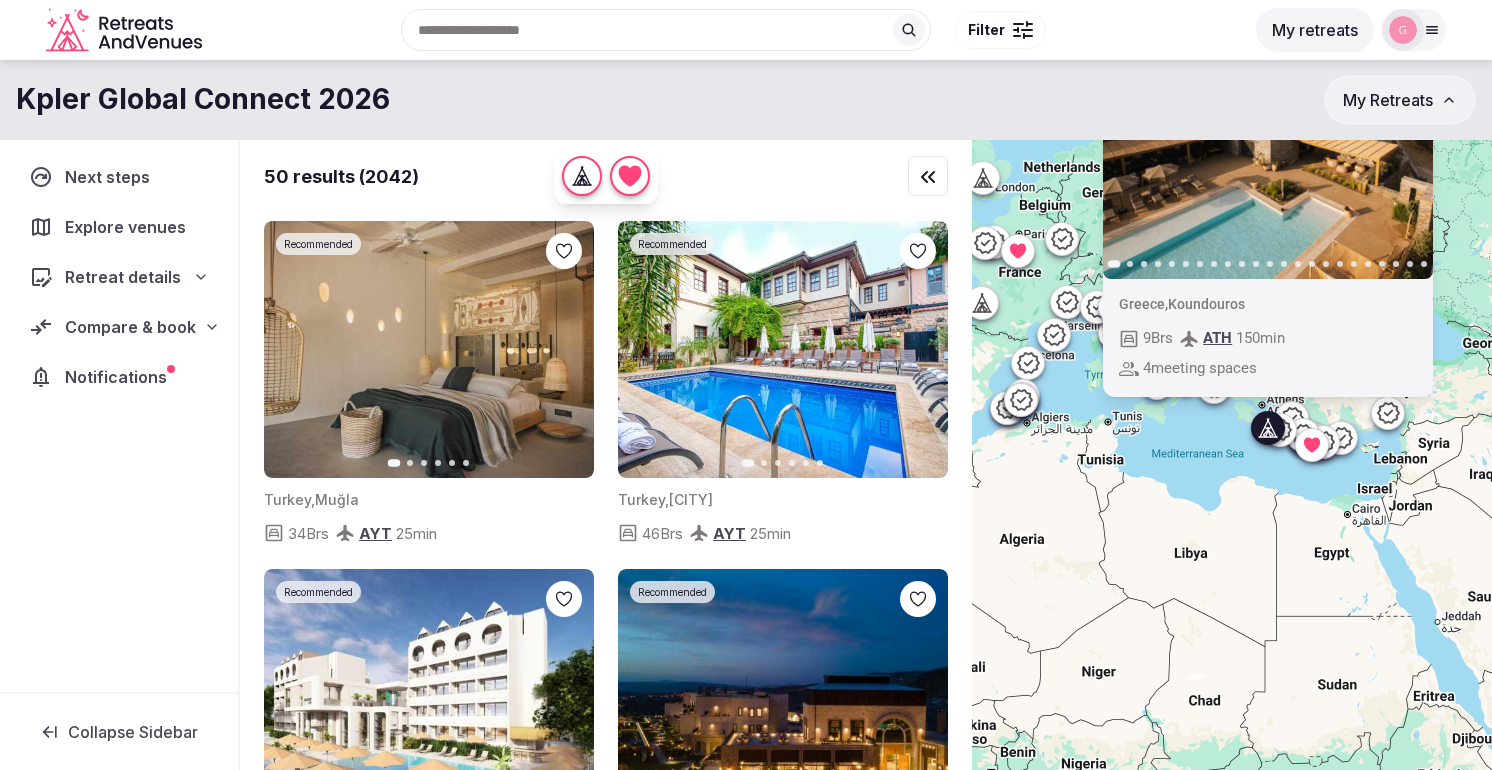 click 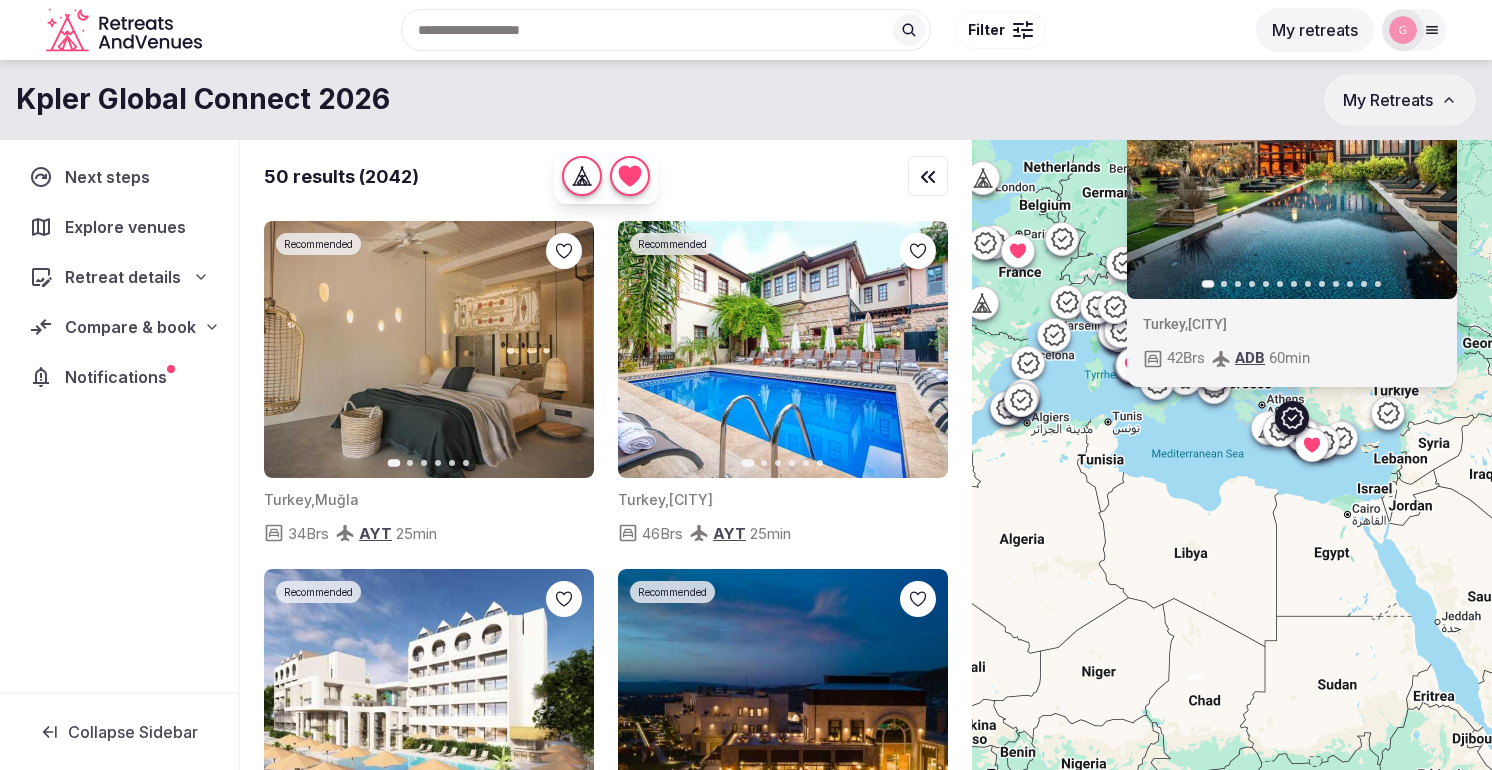 click 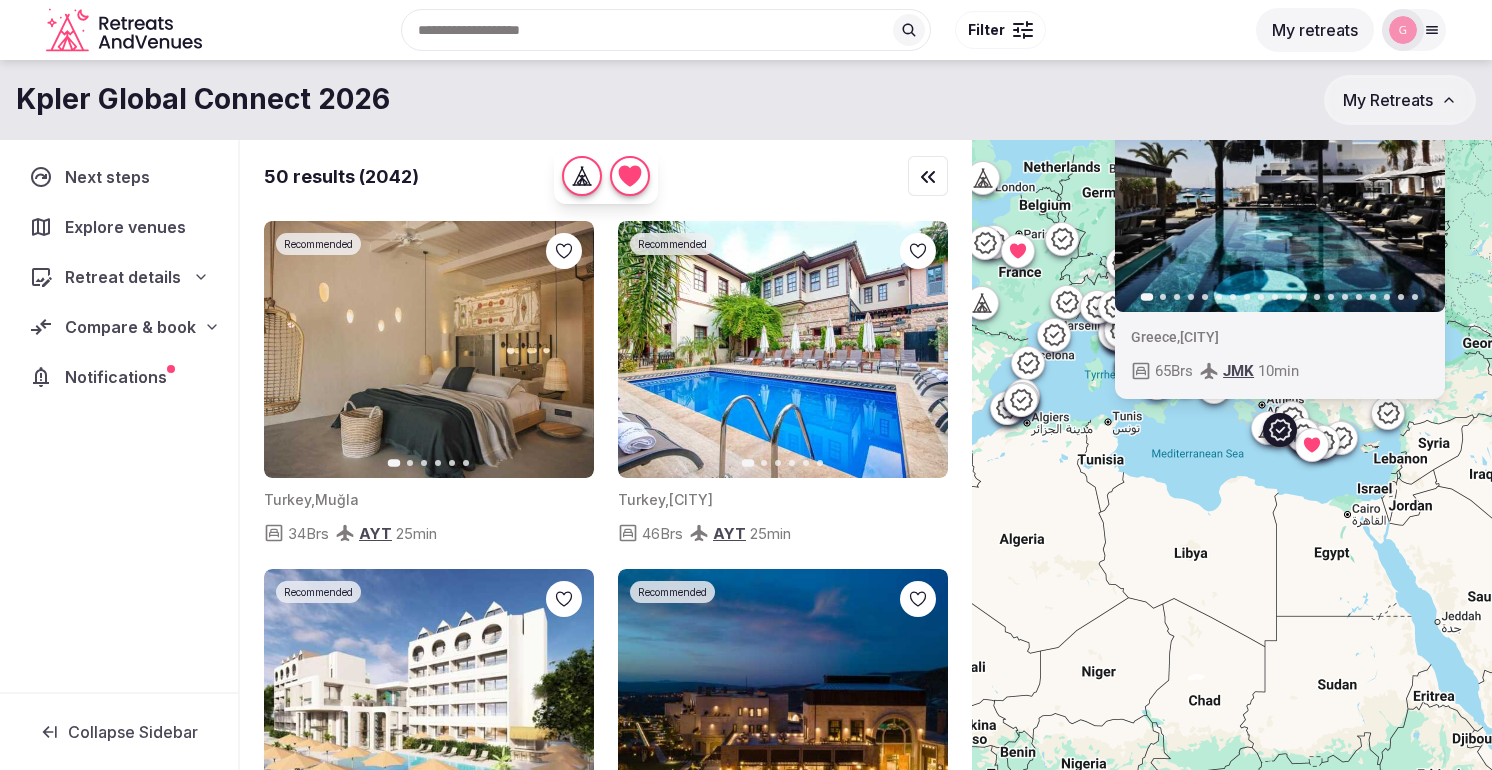 click 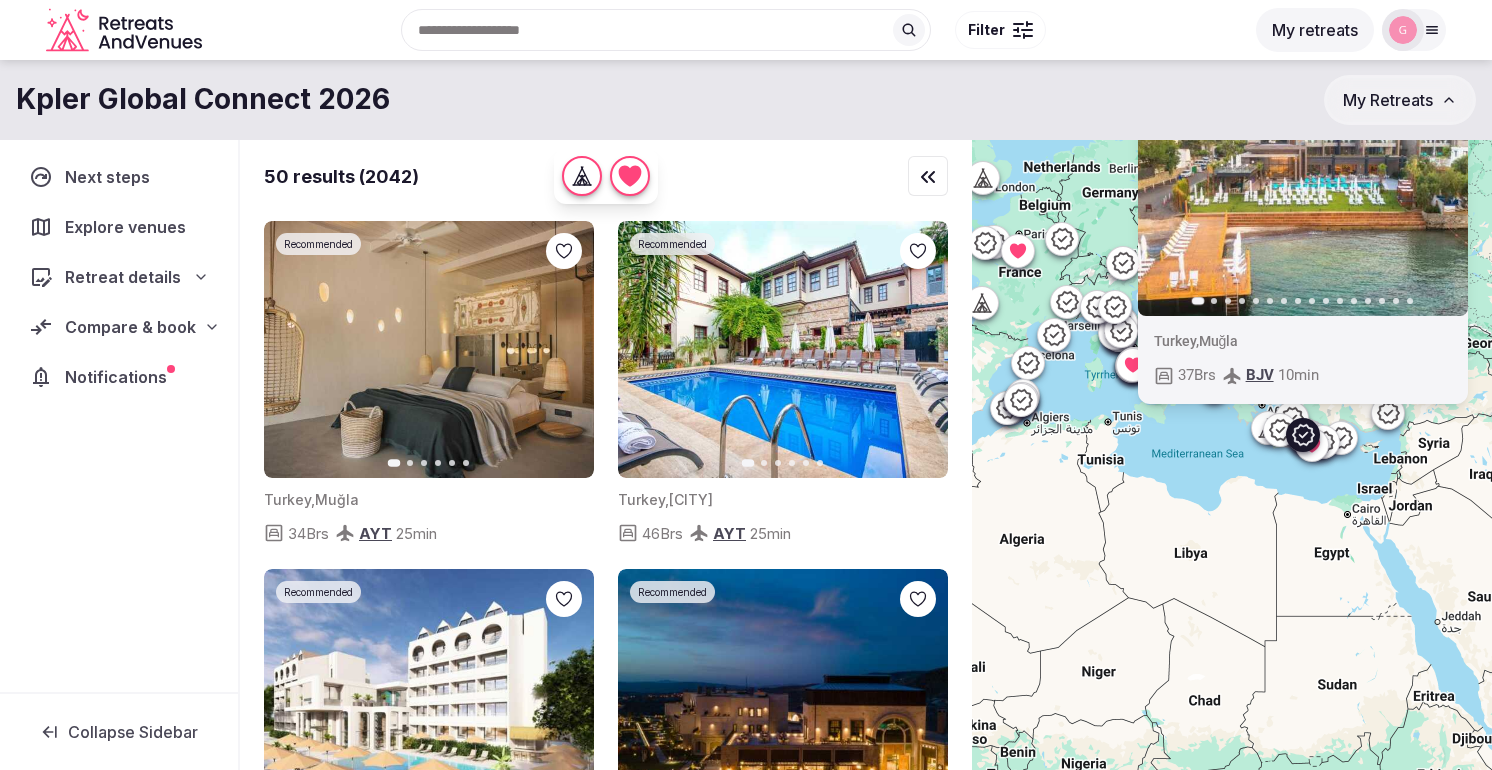 click on "[COUNTRY] , [REGION] [NUMBER] Brs BJV [NUMBER] min" at bounding box center (1232, 489) 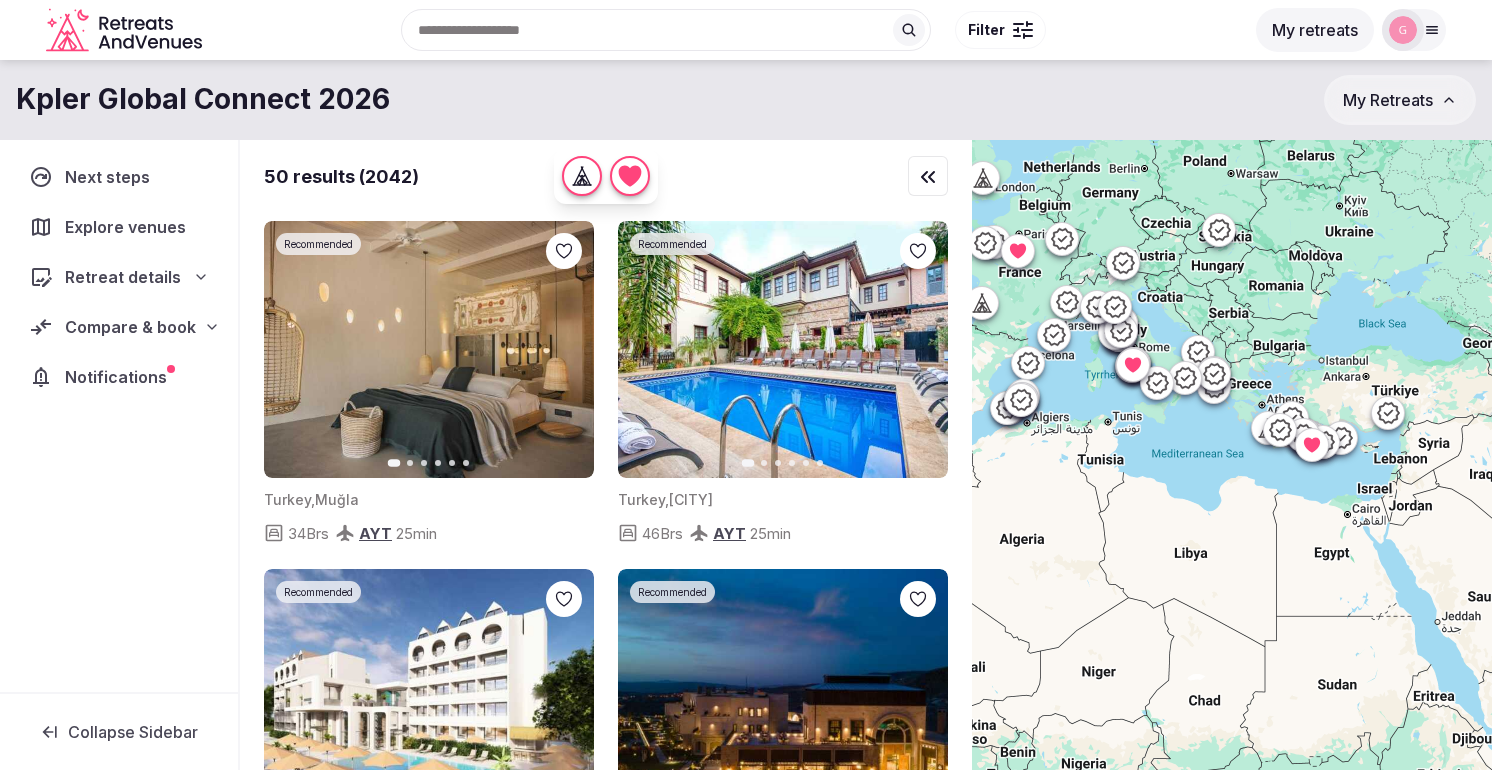 click 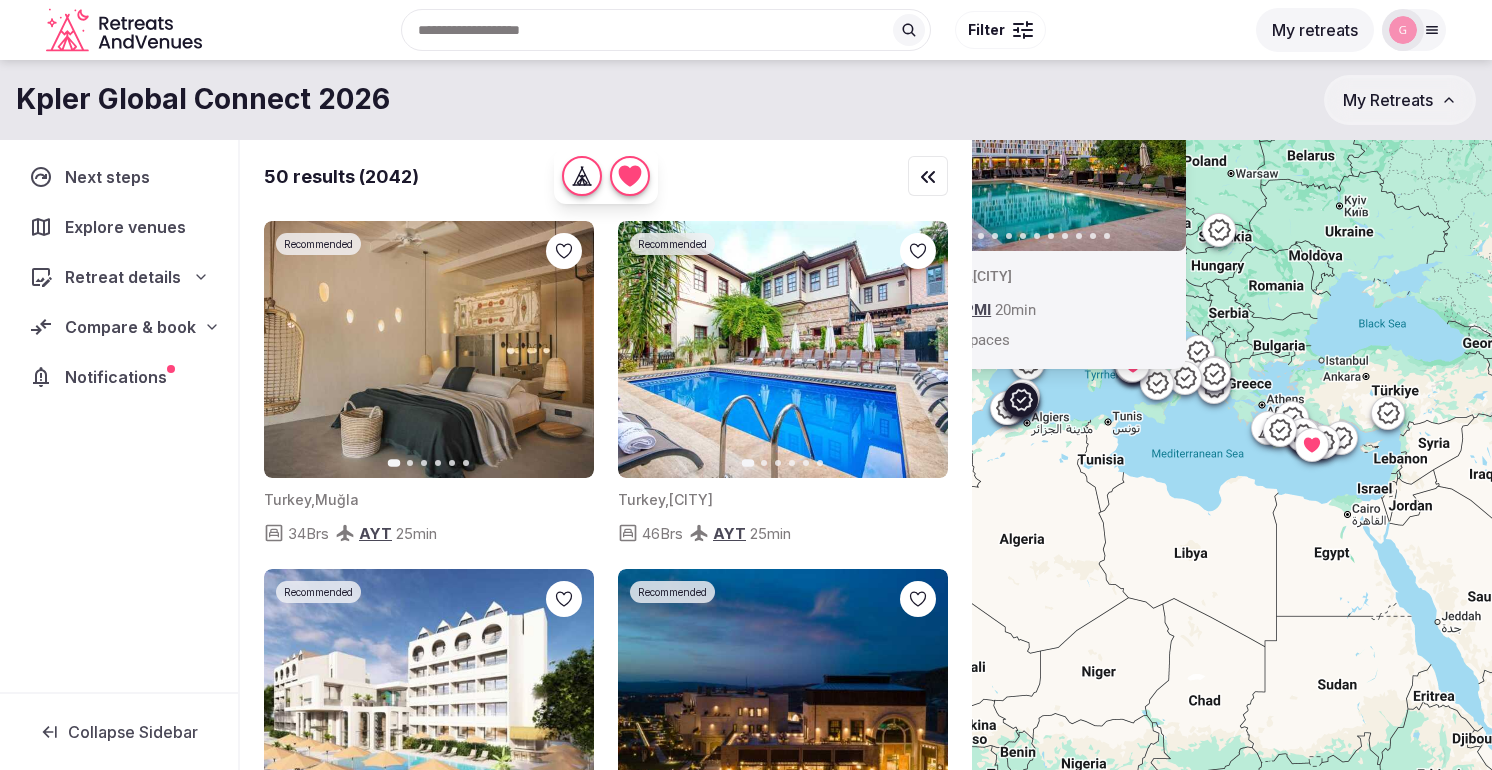 click on "[COUNTRY] , [REGION] , [CITY] [NUMBER] Brs PMI [NUMBER] min [NUMBER] meeting spaces" at bounding box center [1232, 489] 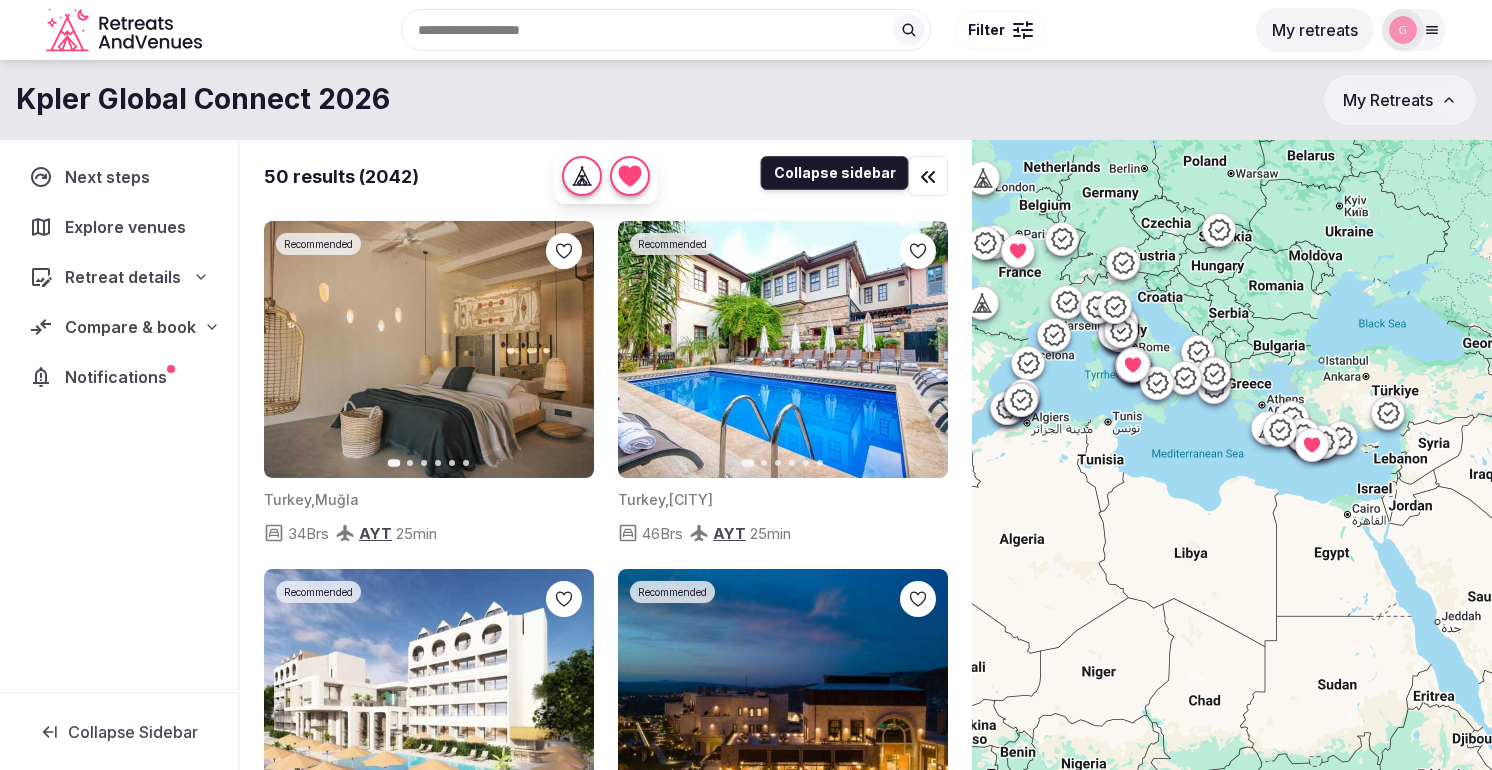click 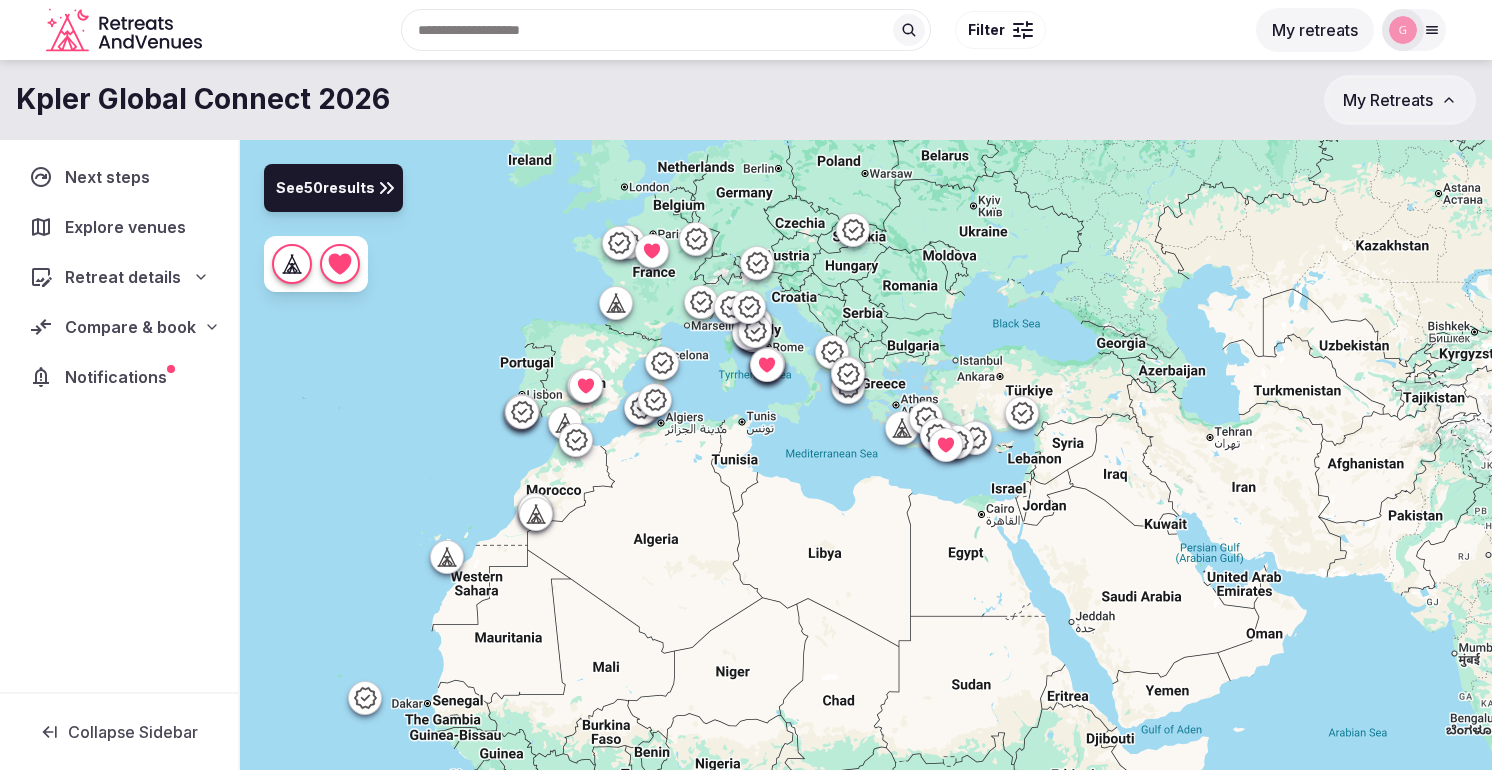 click at bounding box center [1018, 30] 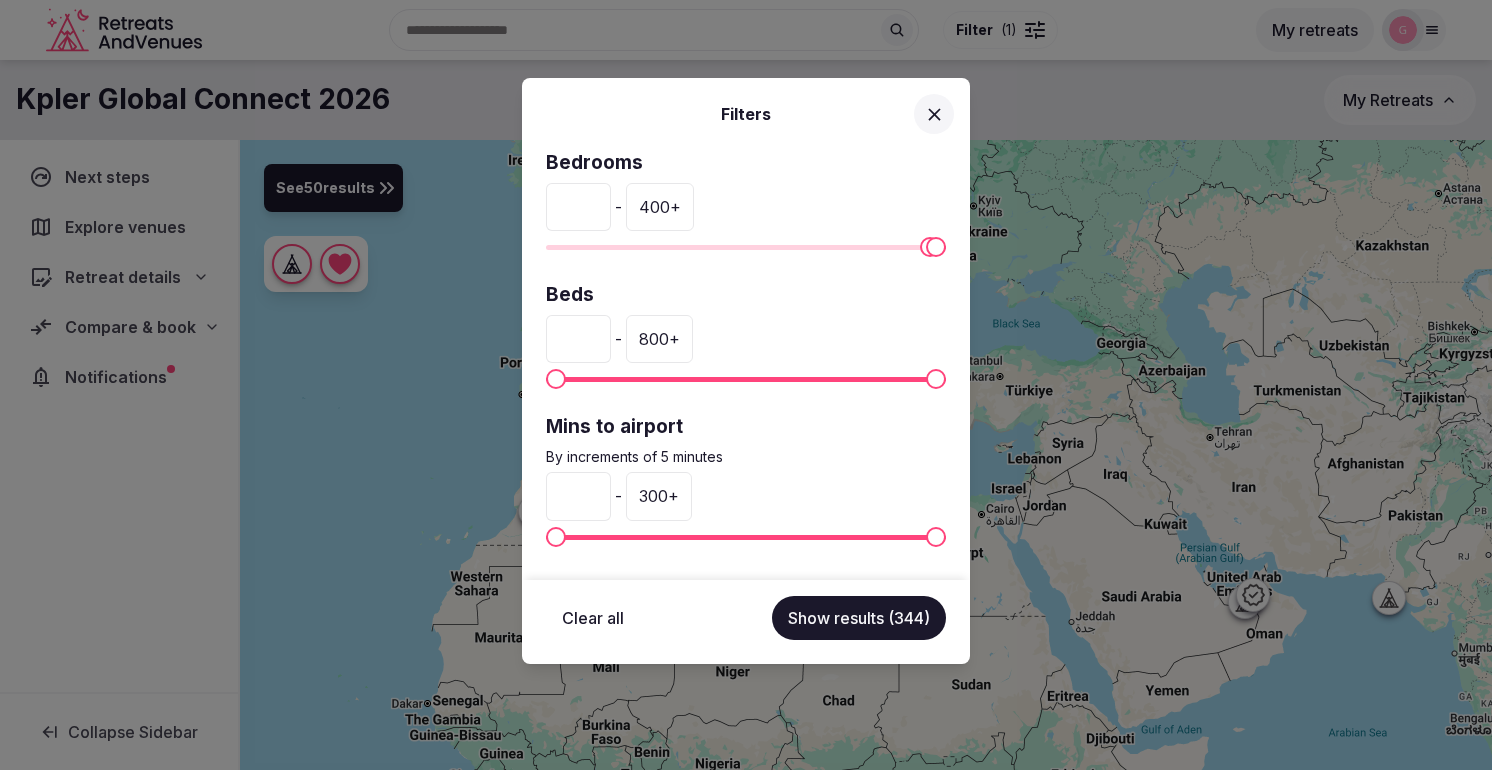 type on "***" 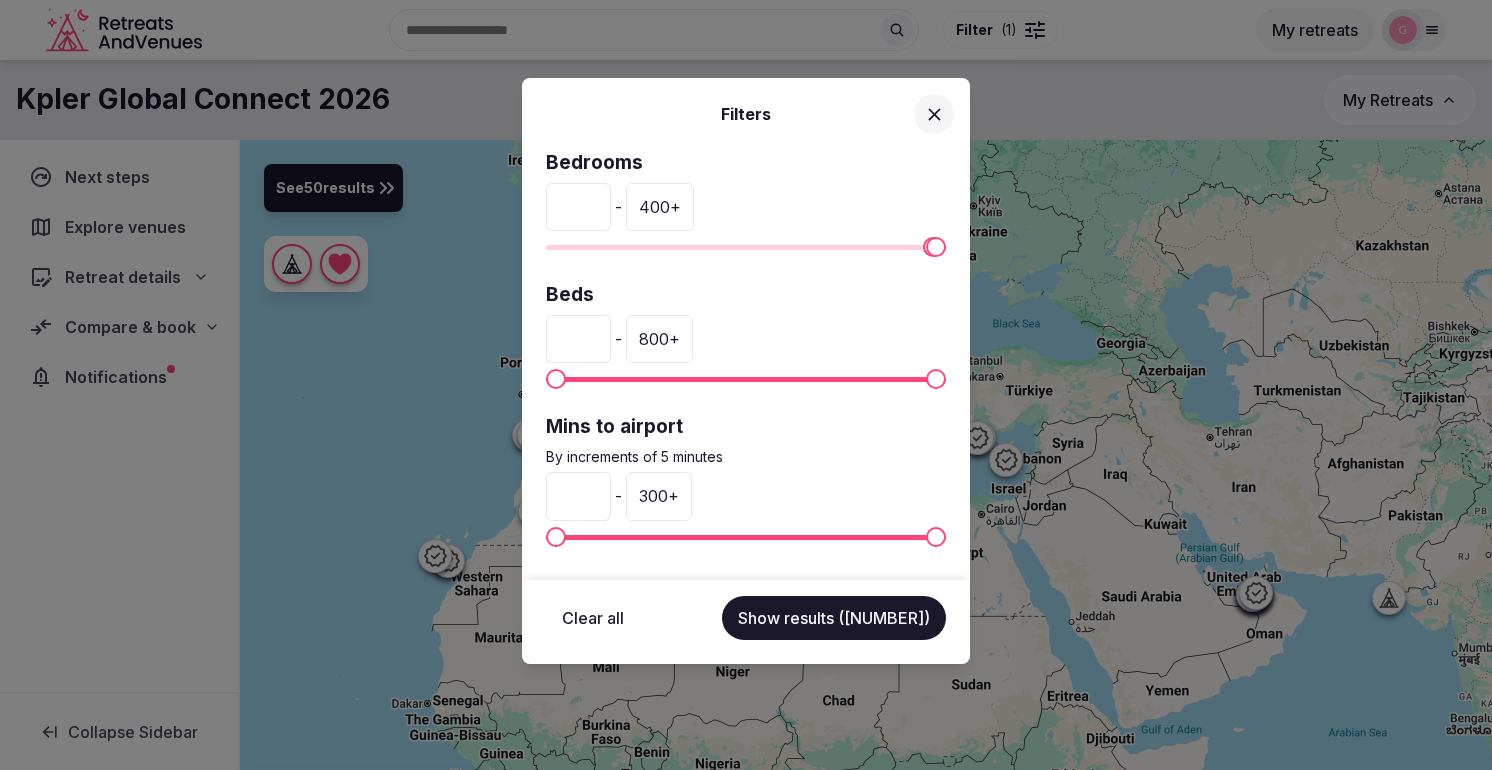 click at bounding box center (933, 247) 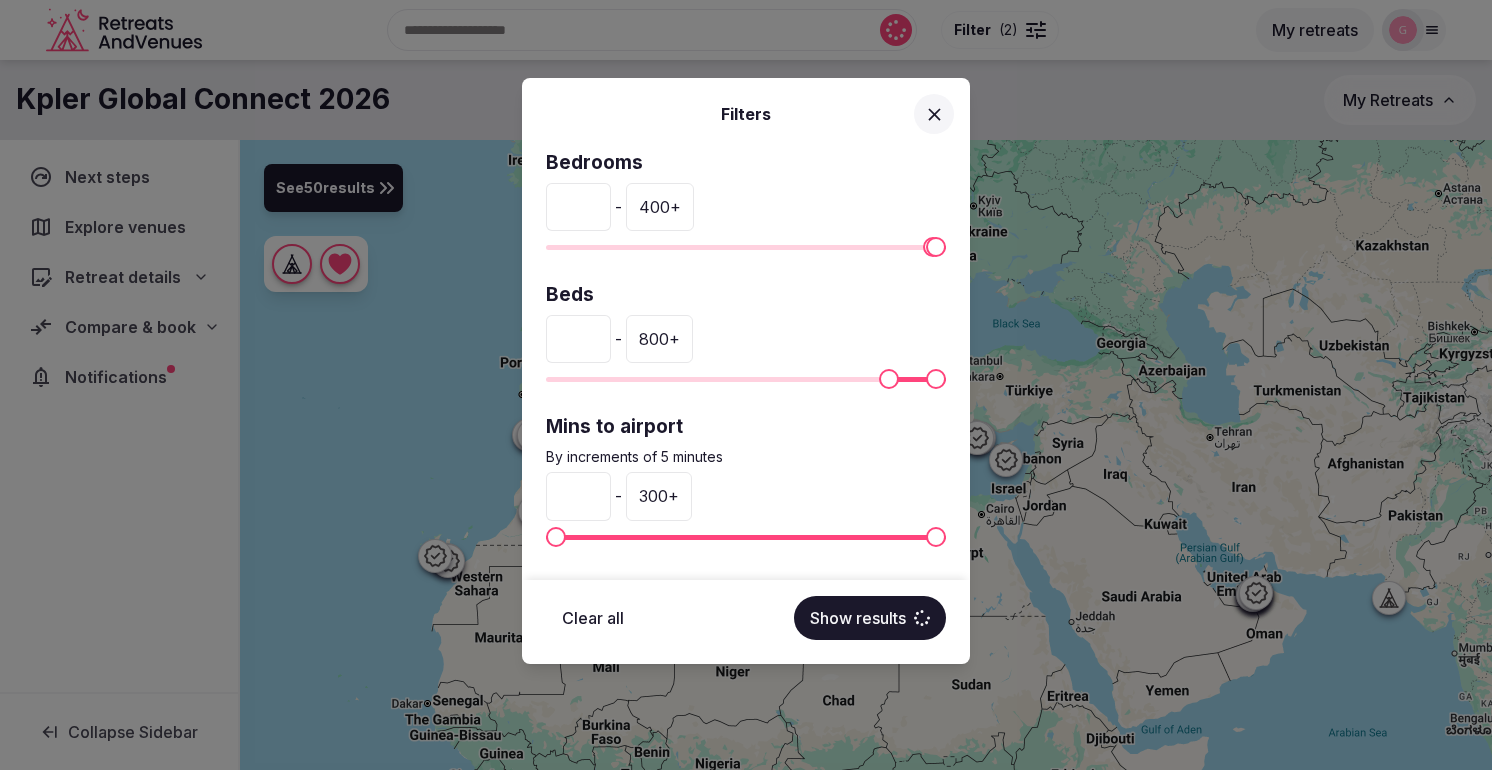 type on "***" 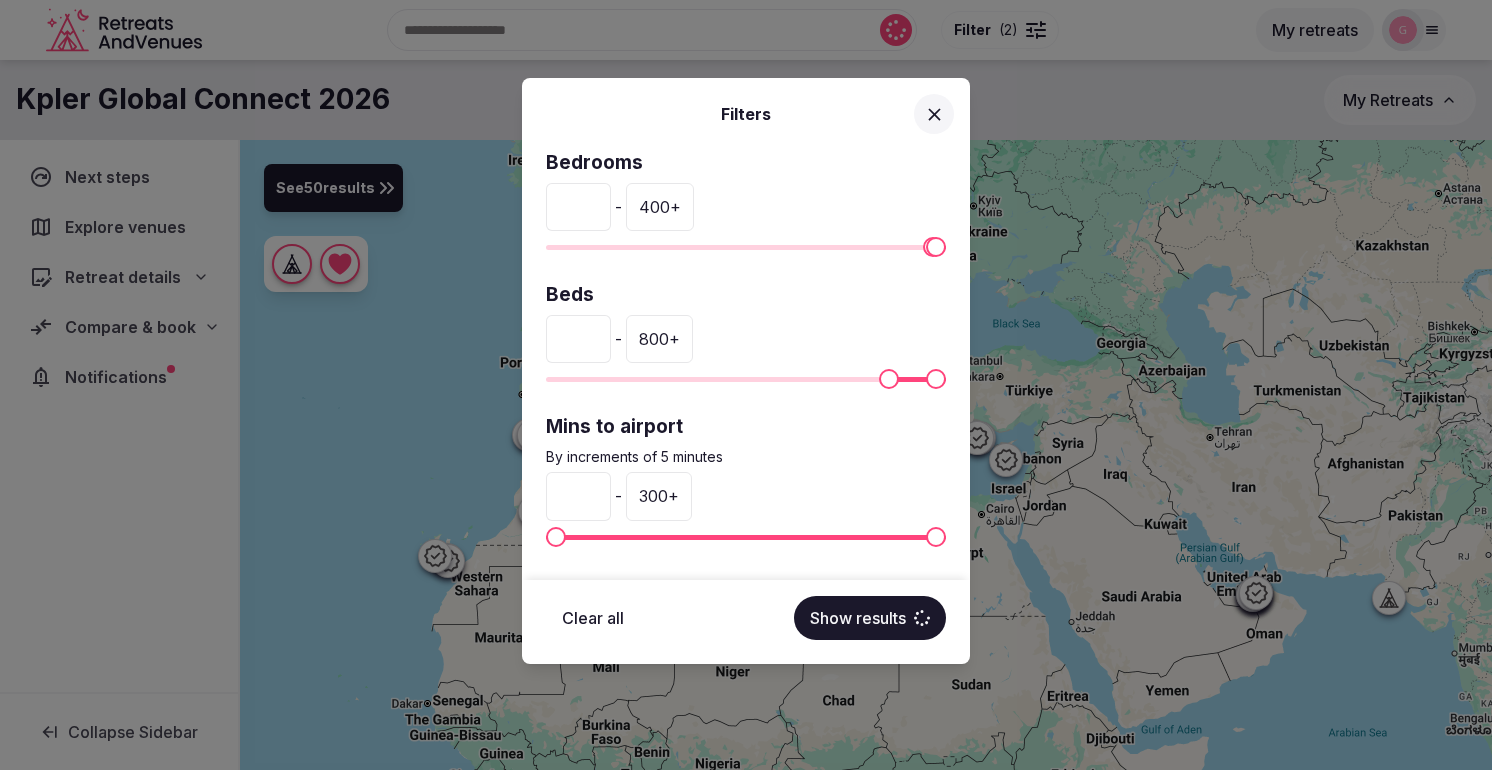click at bounding box center [889, 379] 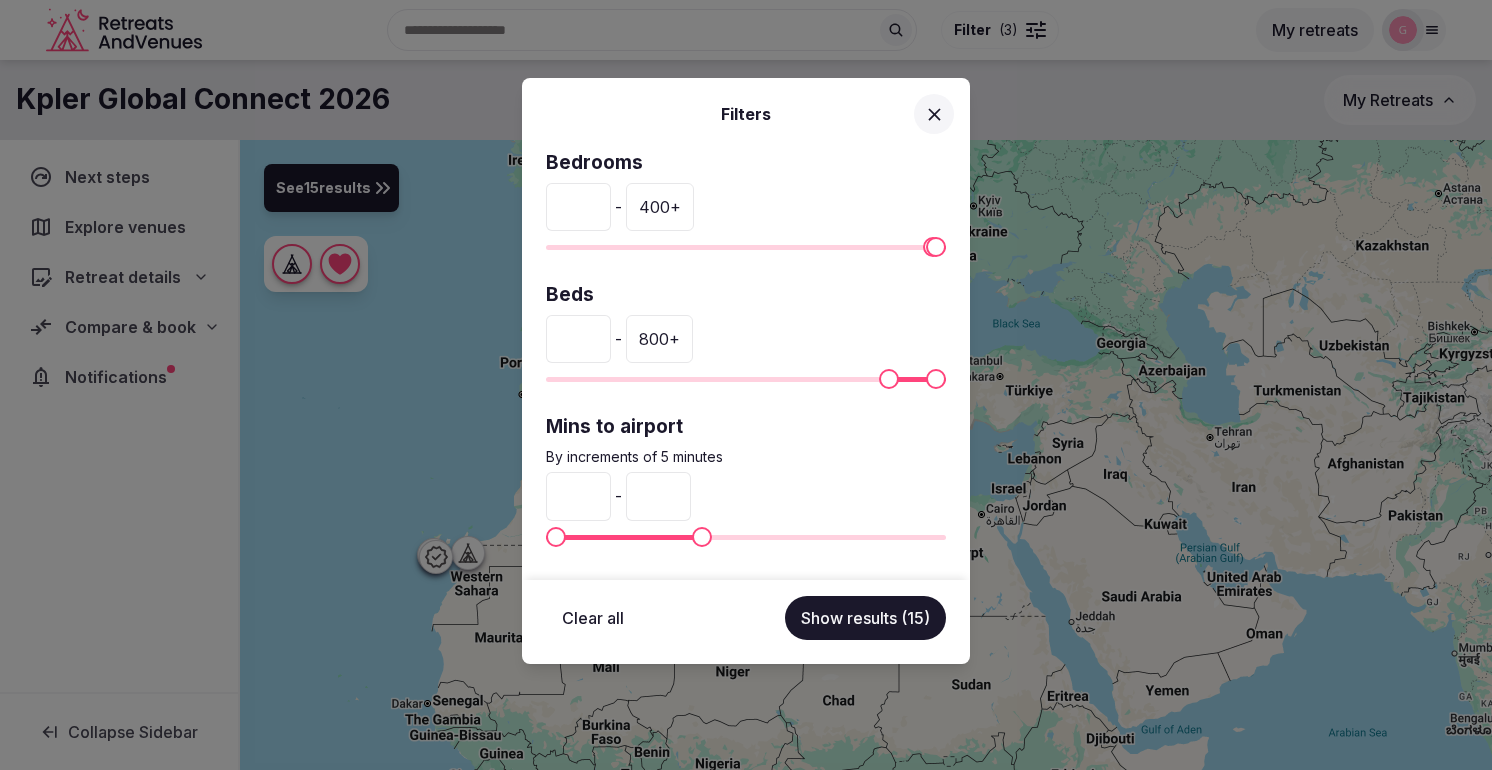 type on "**" 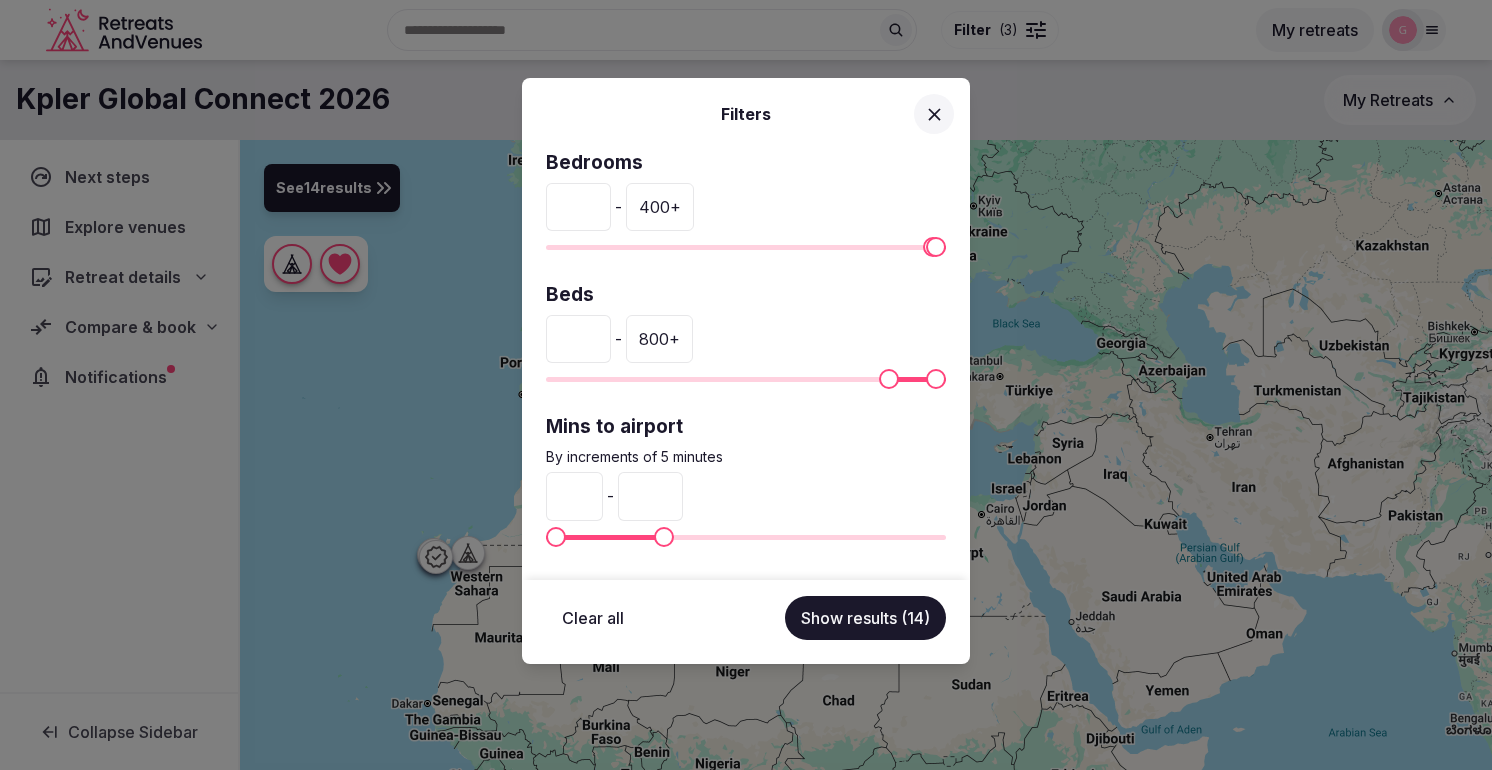 click at bounding box center [664, 537] 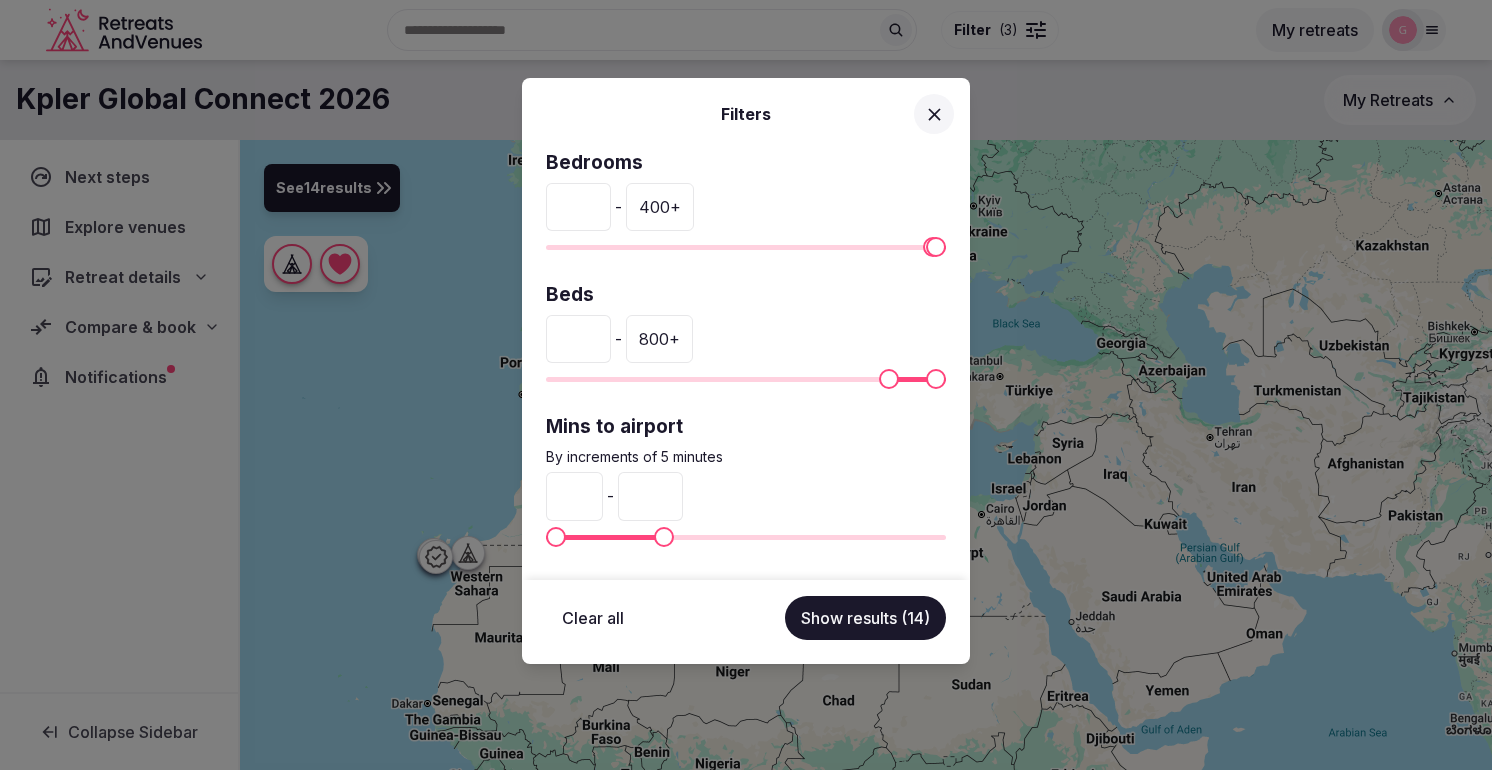 click on "Show results (14)" at bounding box center (865, 618) 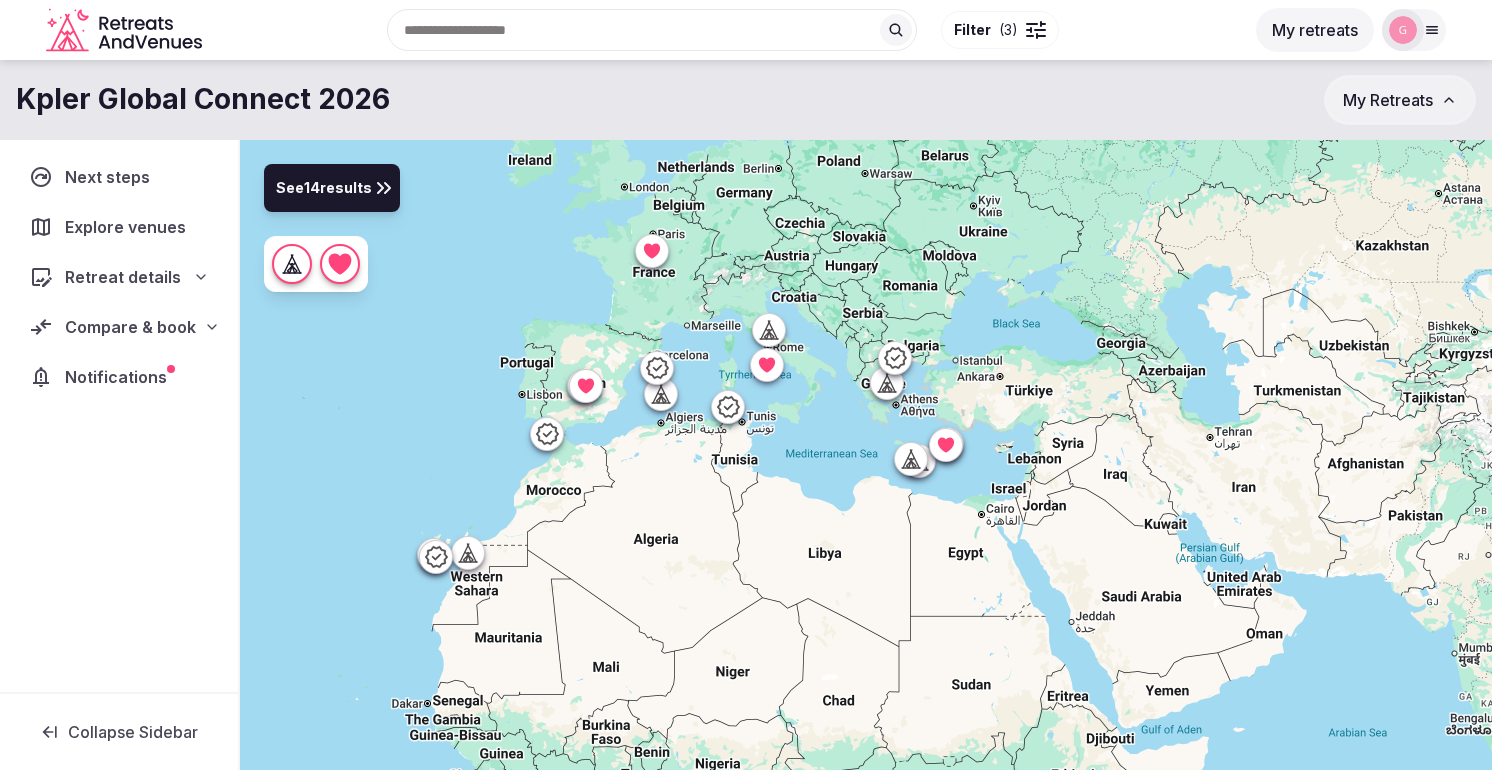 click 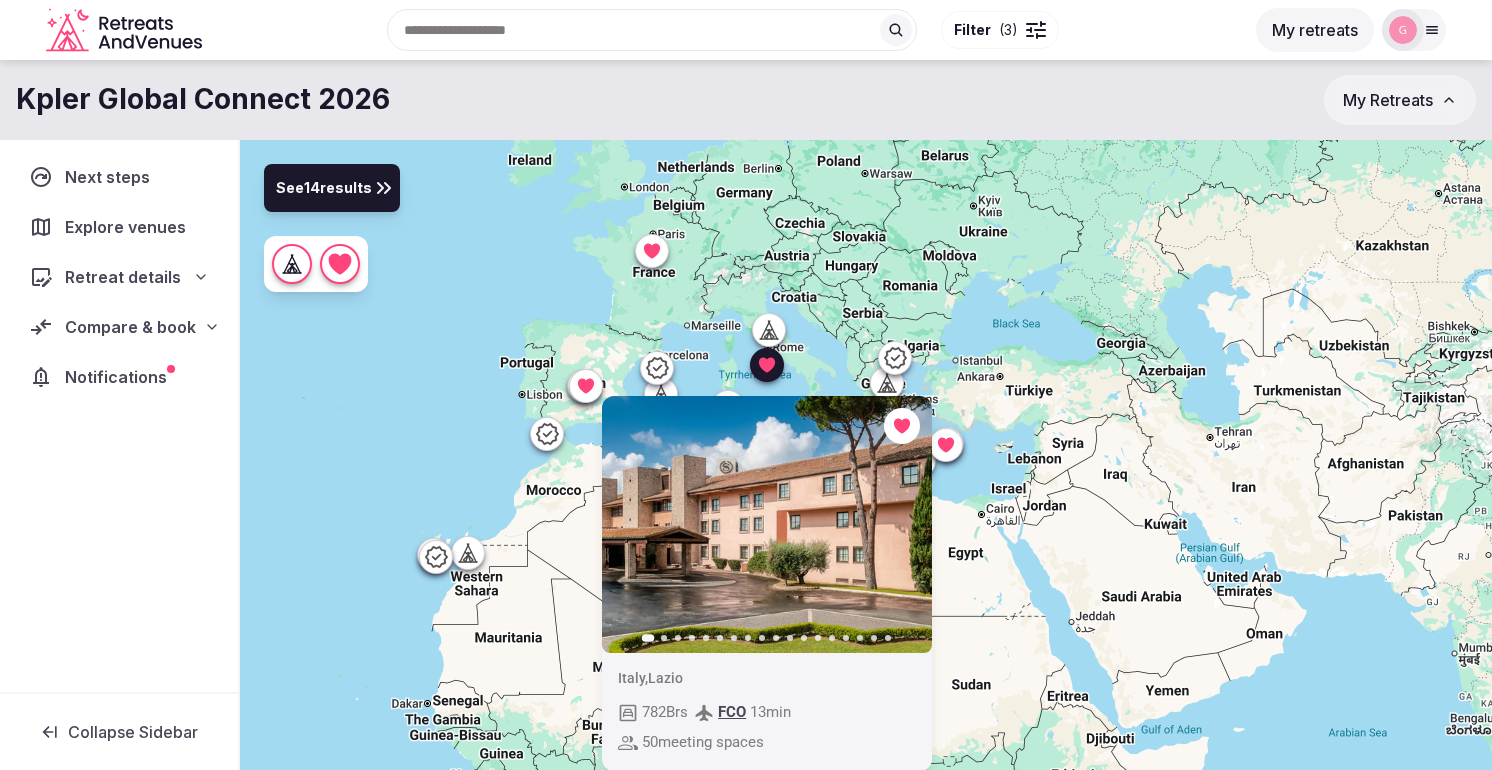 click 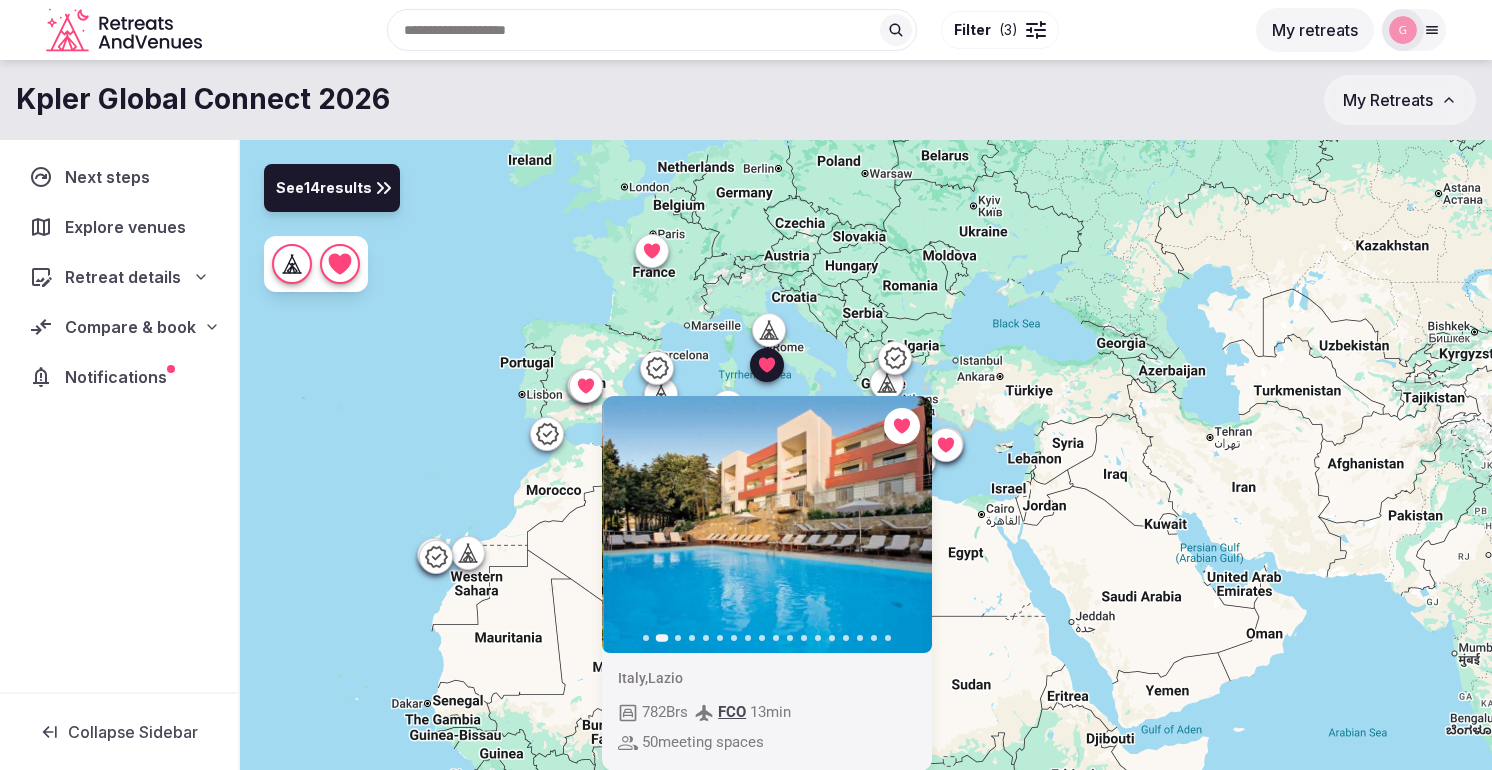 click 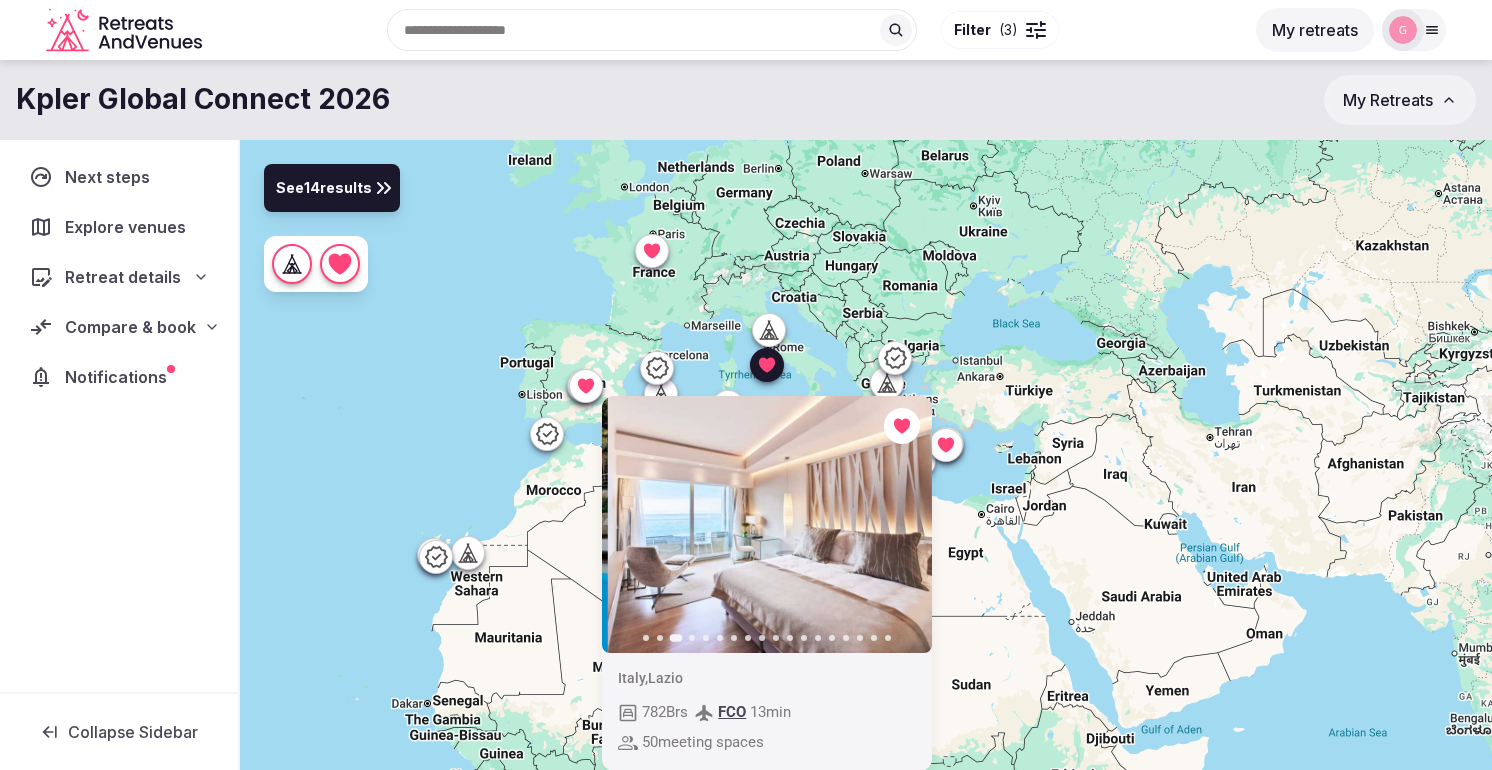click 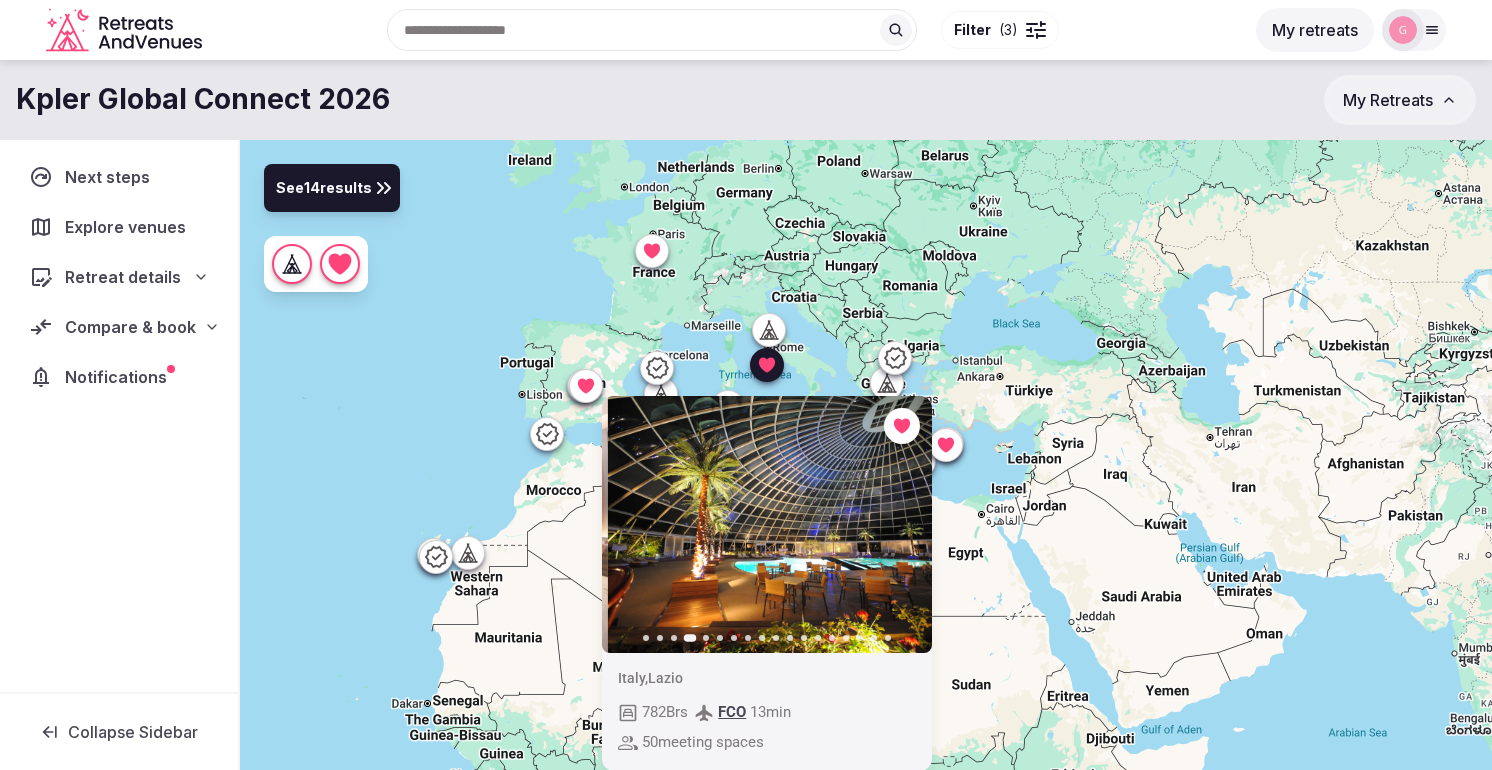 click 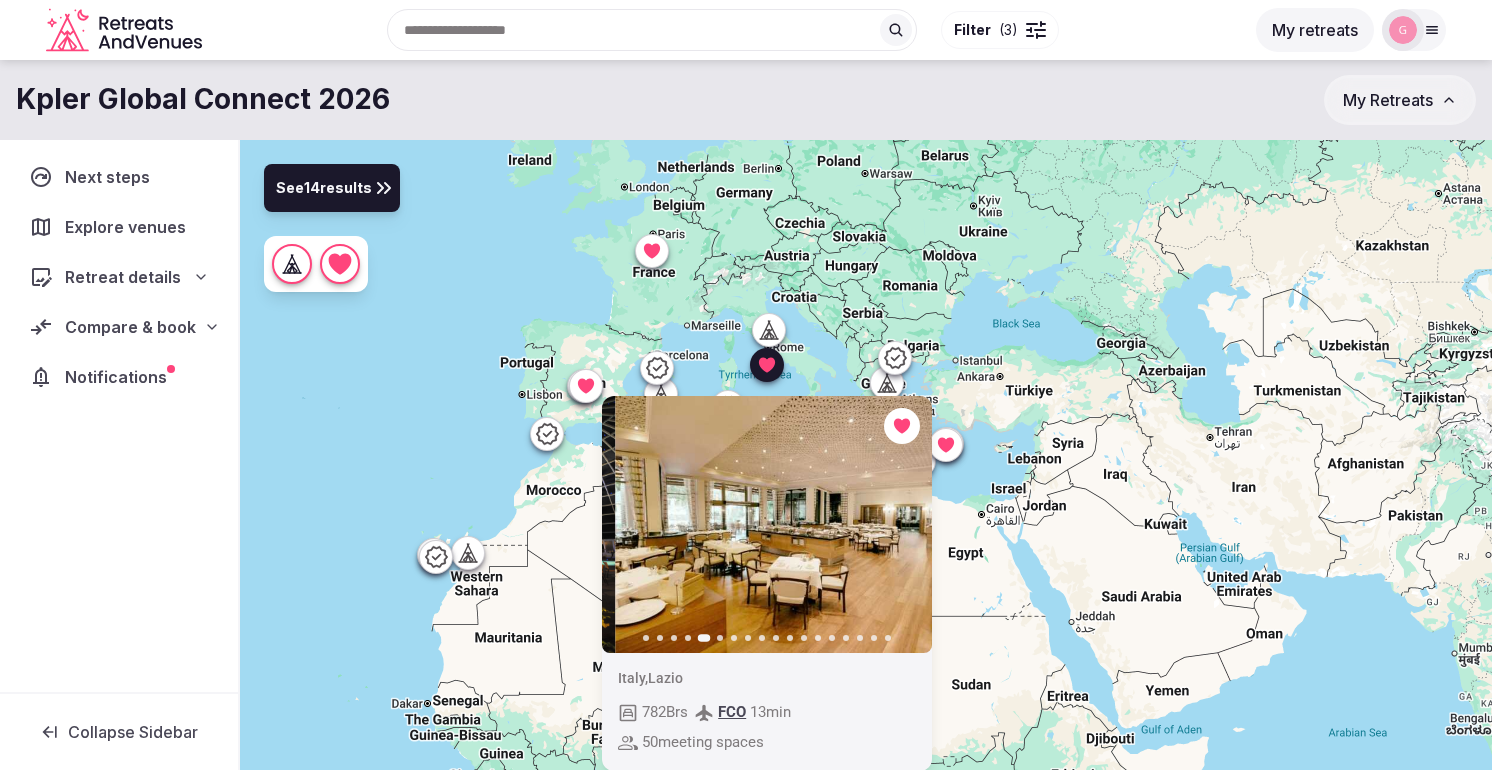 click 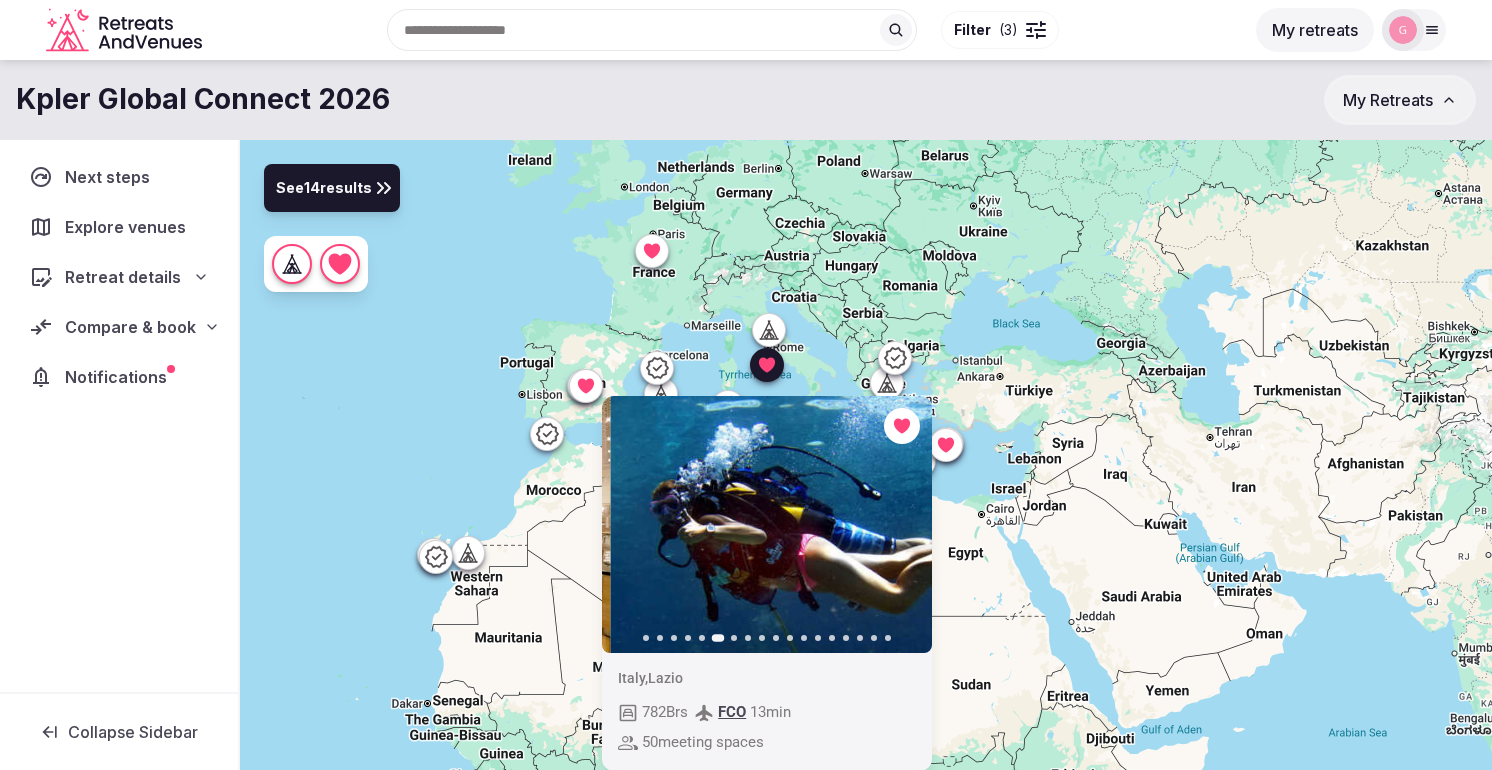click 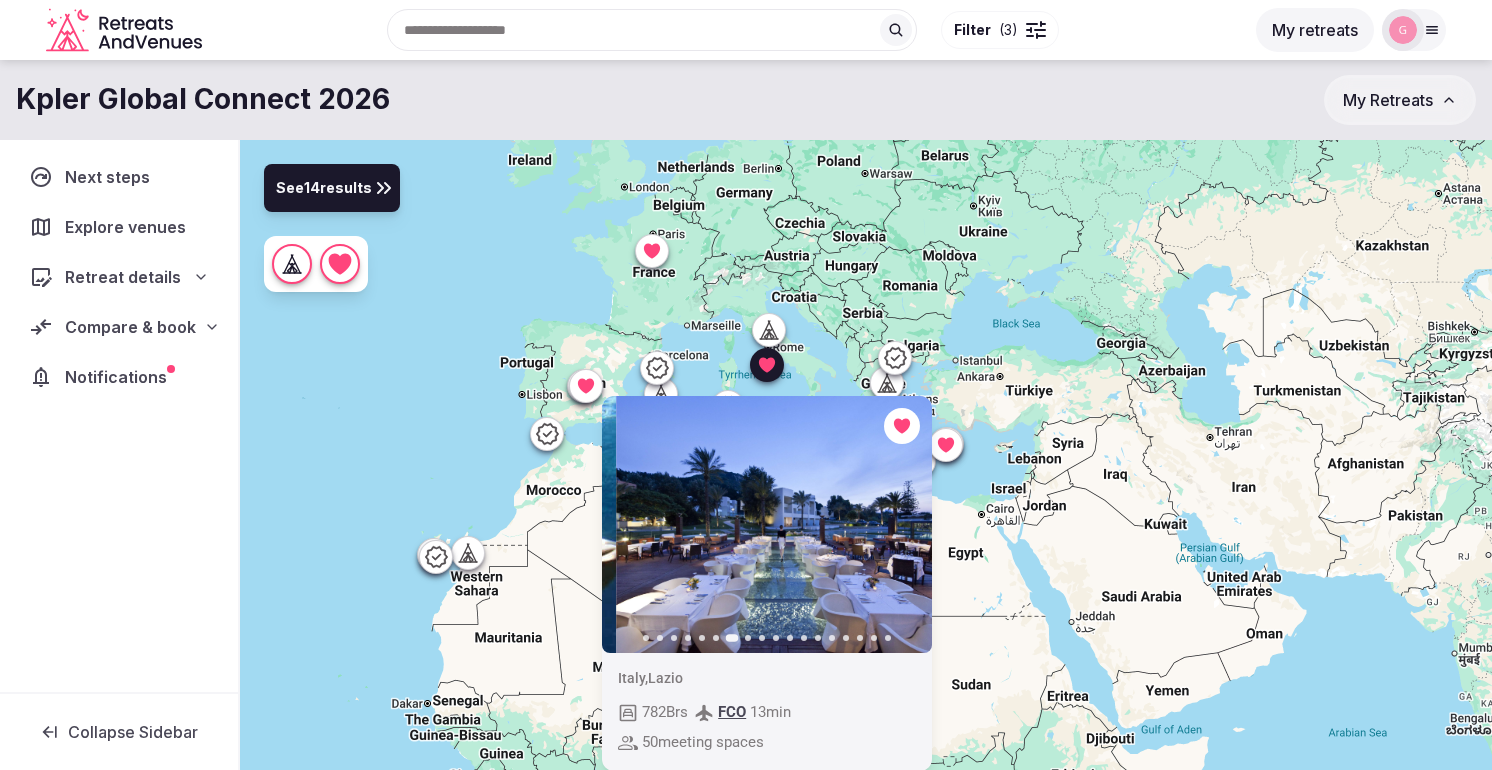 click 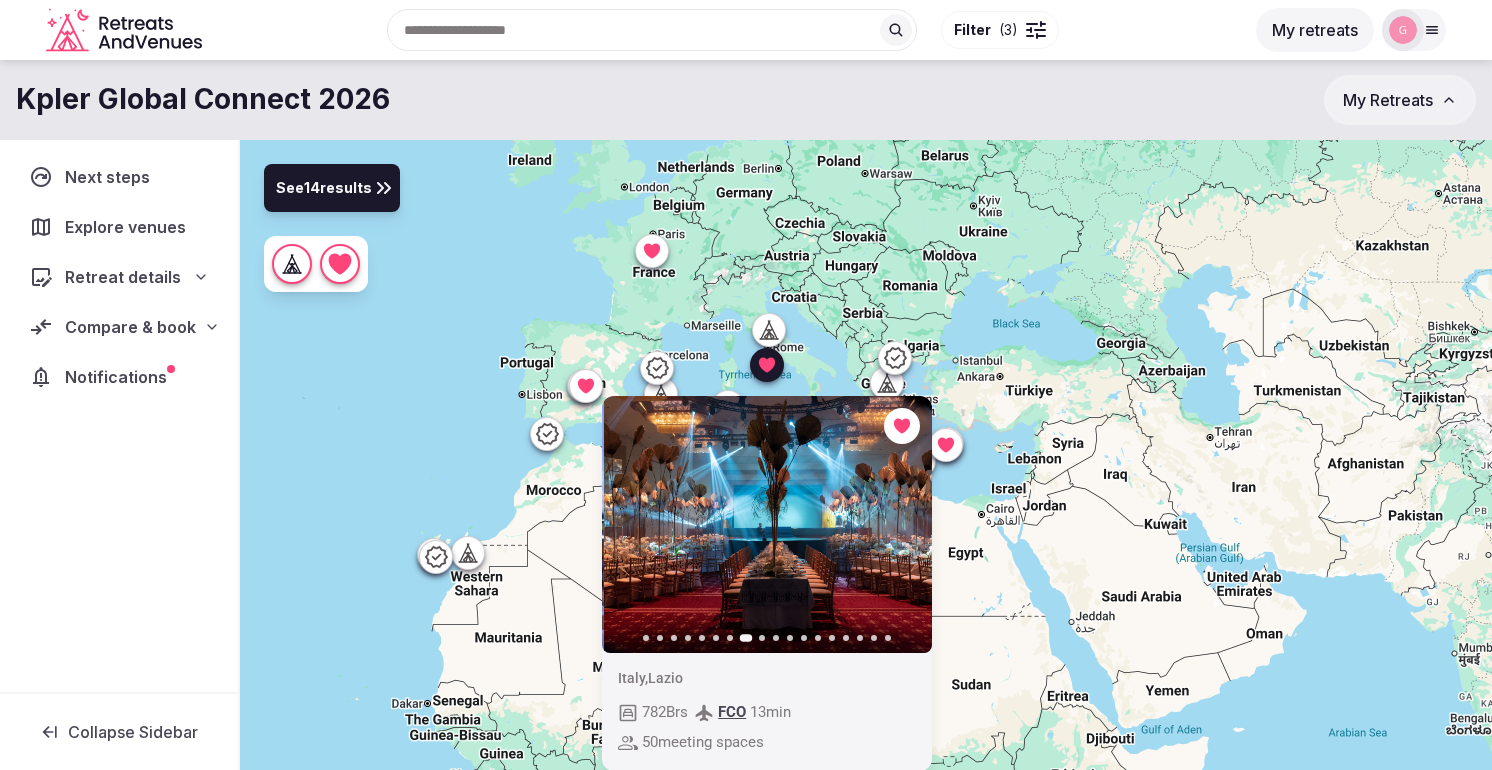 click 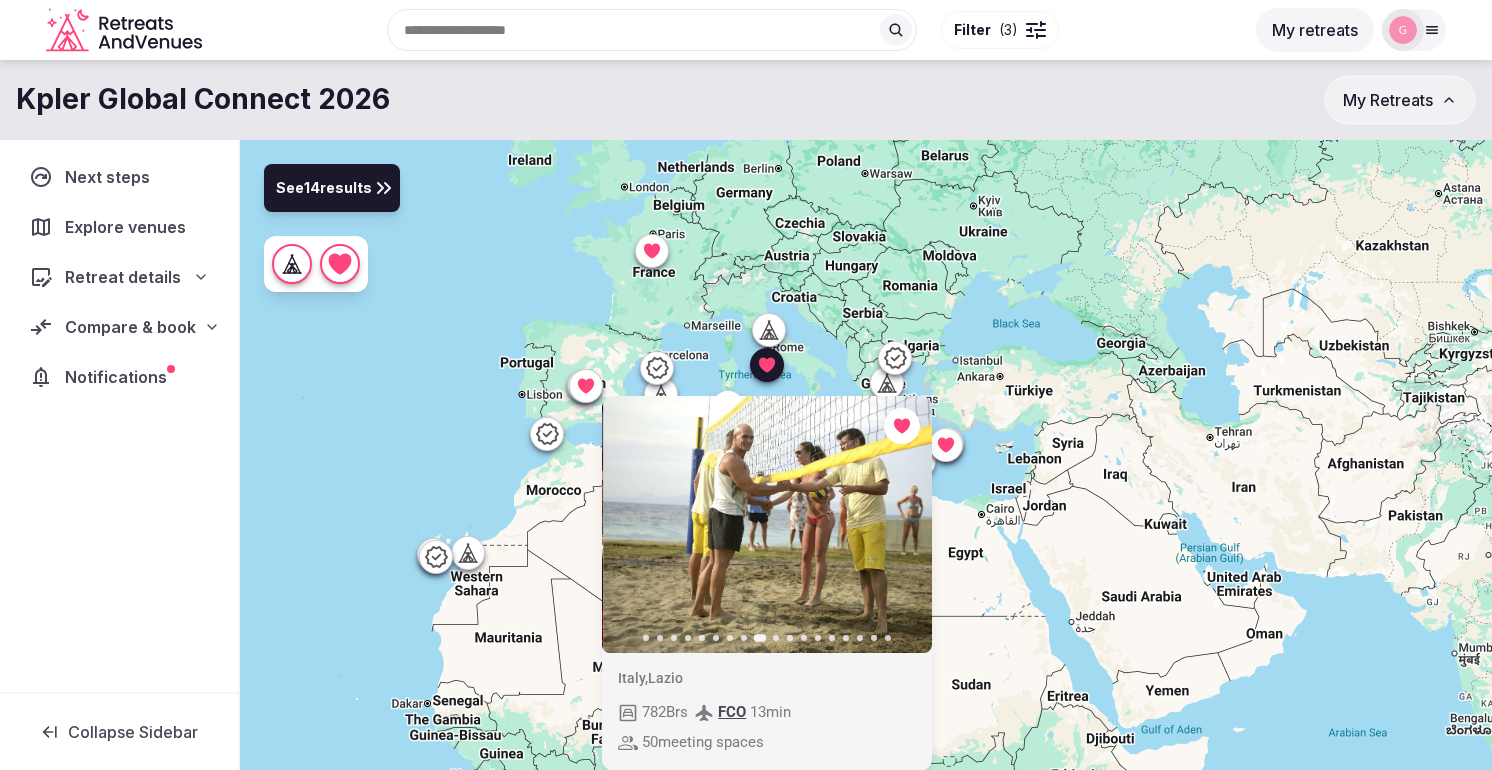 click 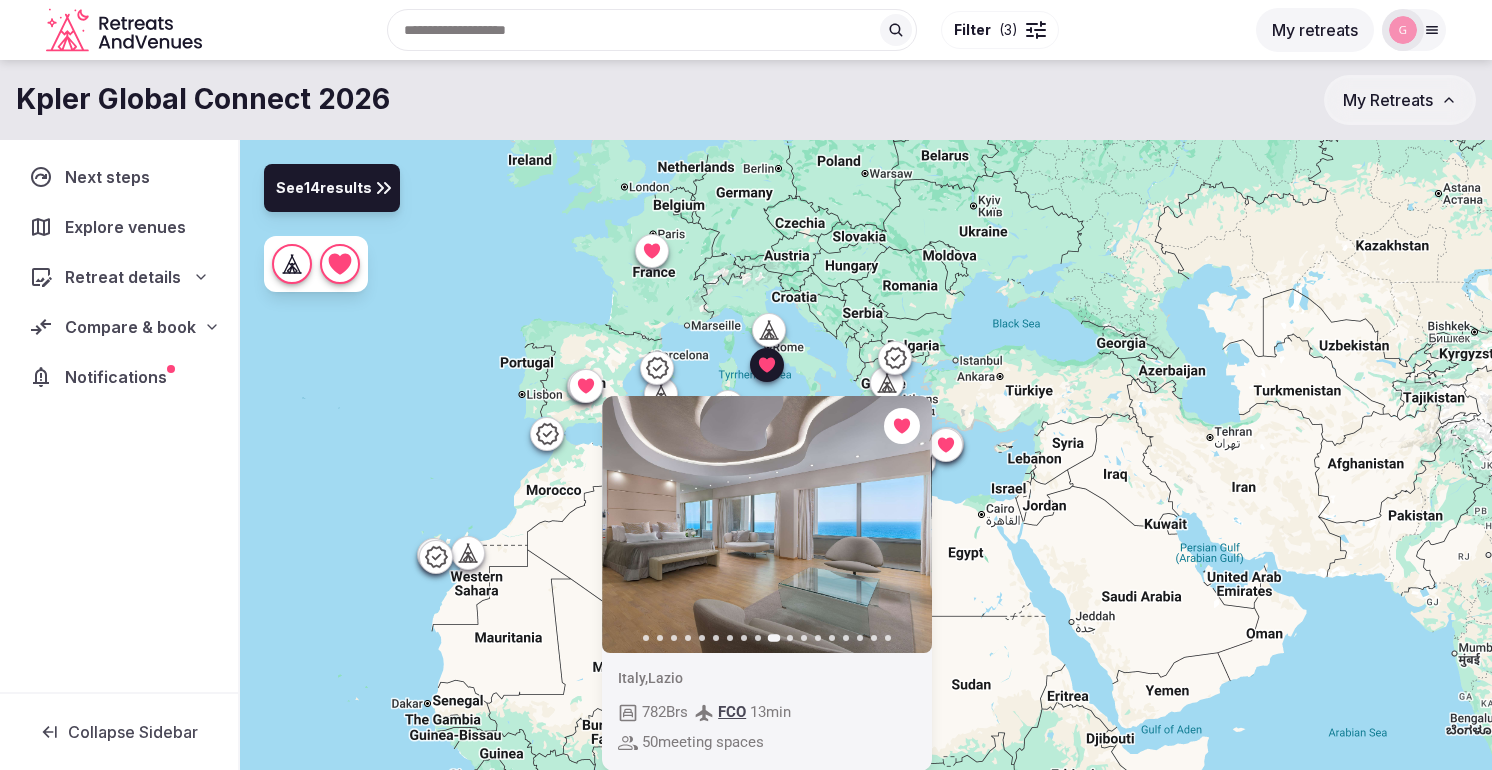 click 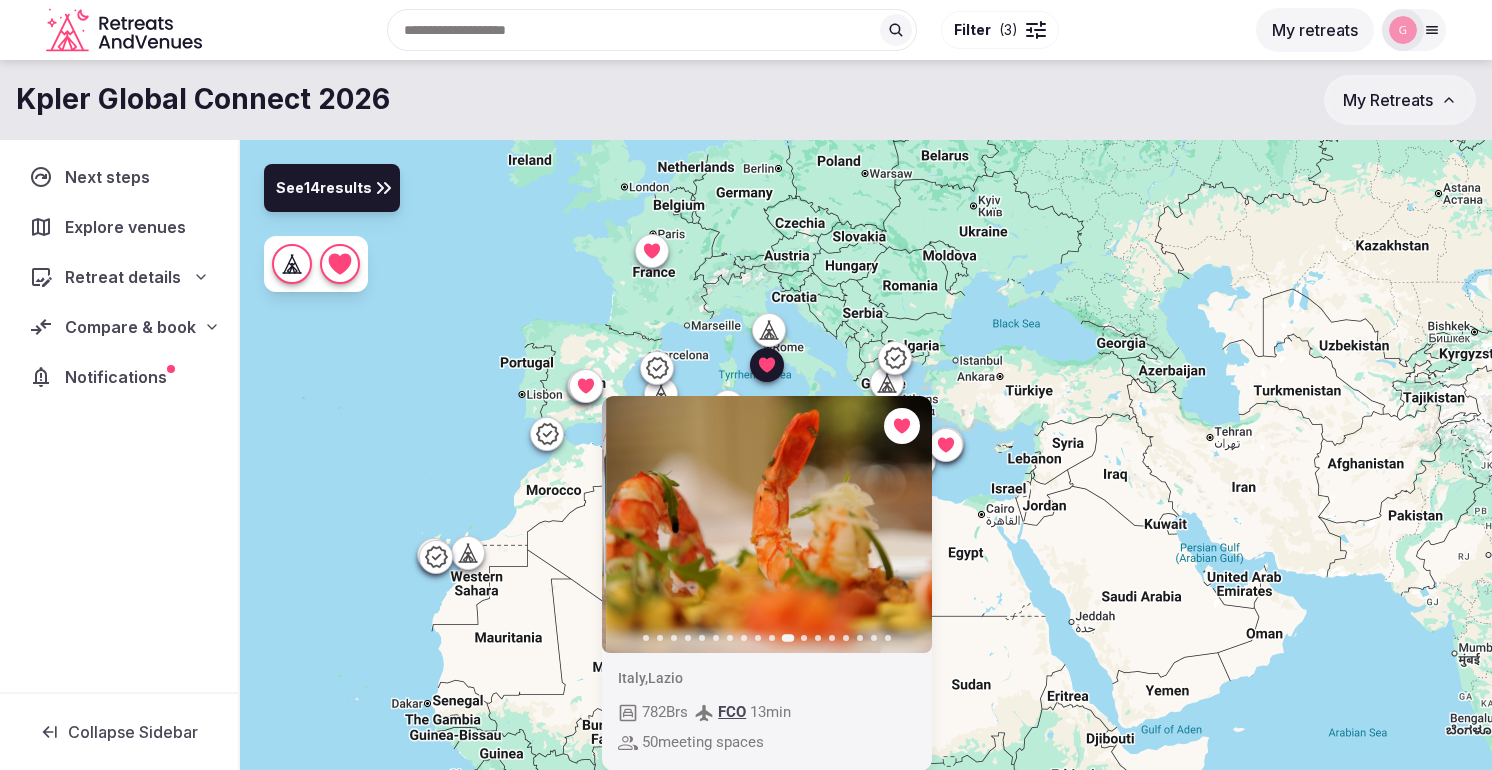 click 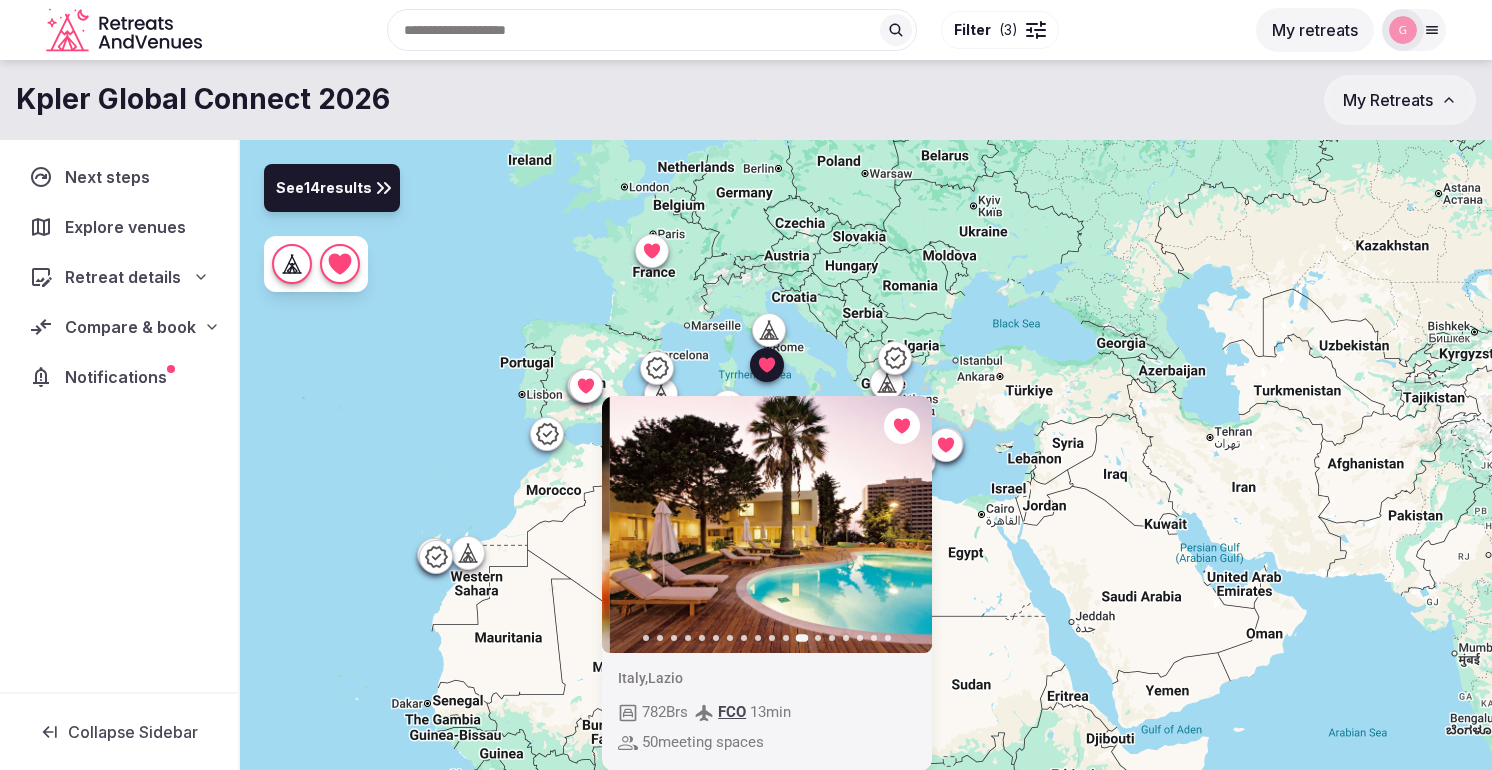 click 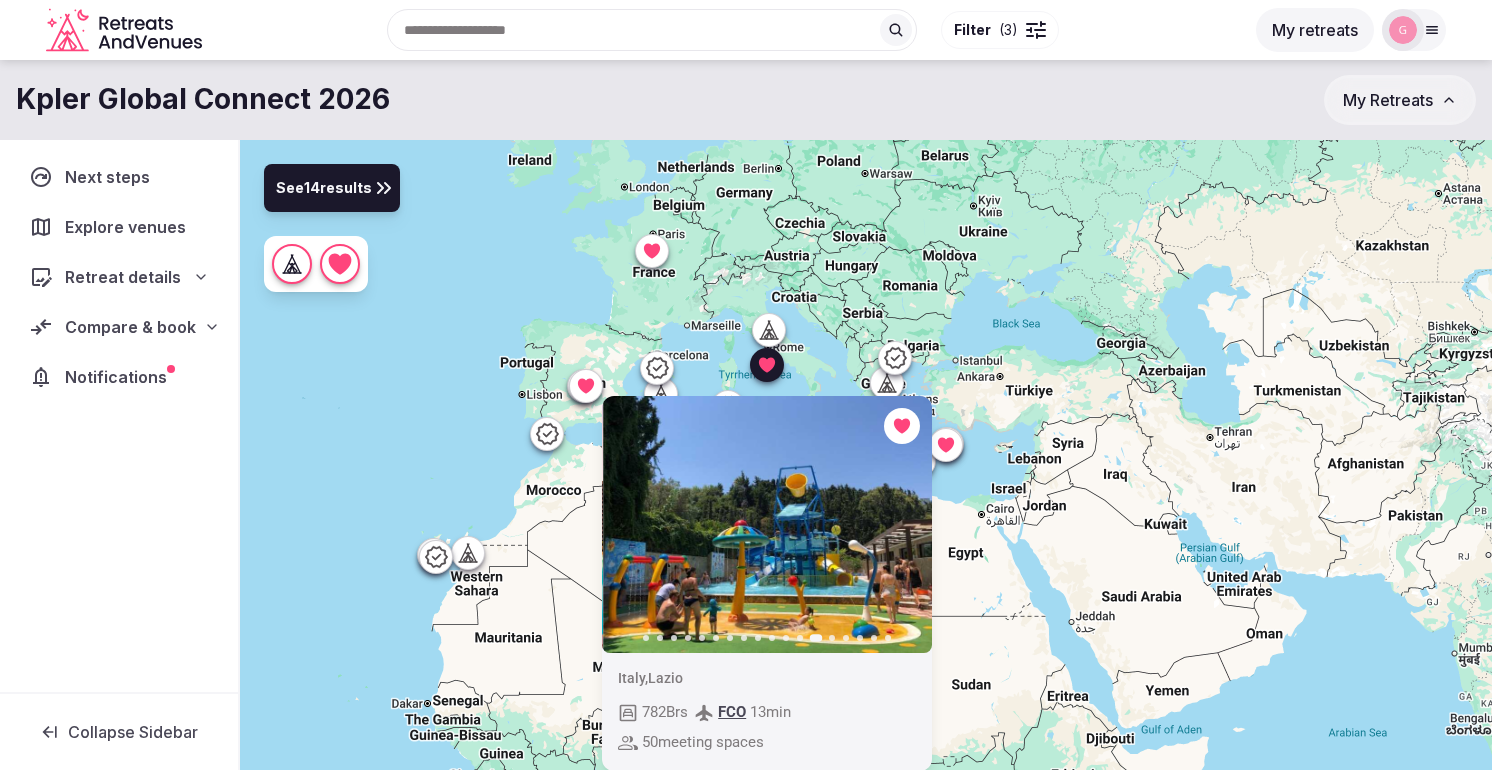 click 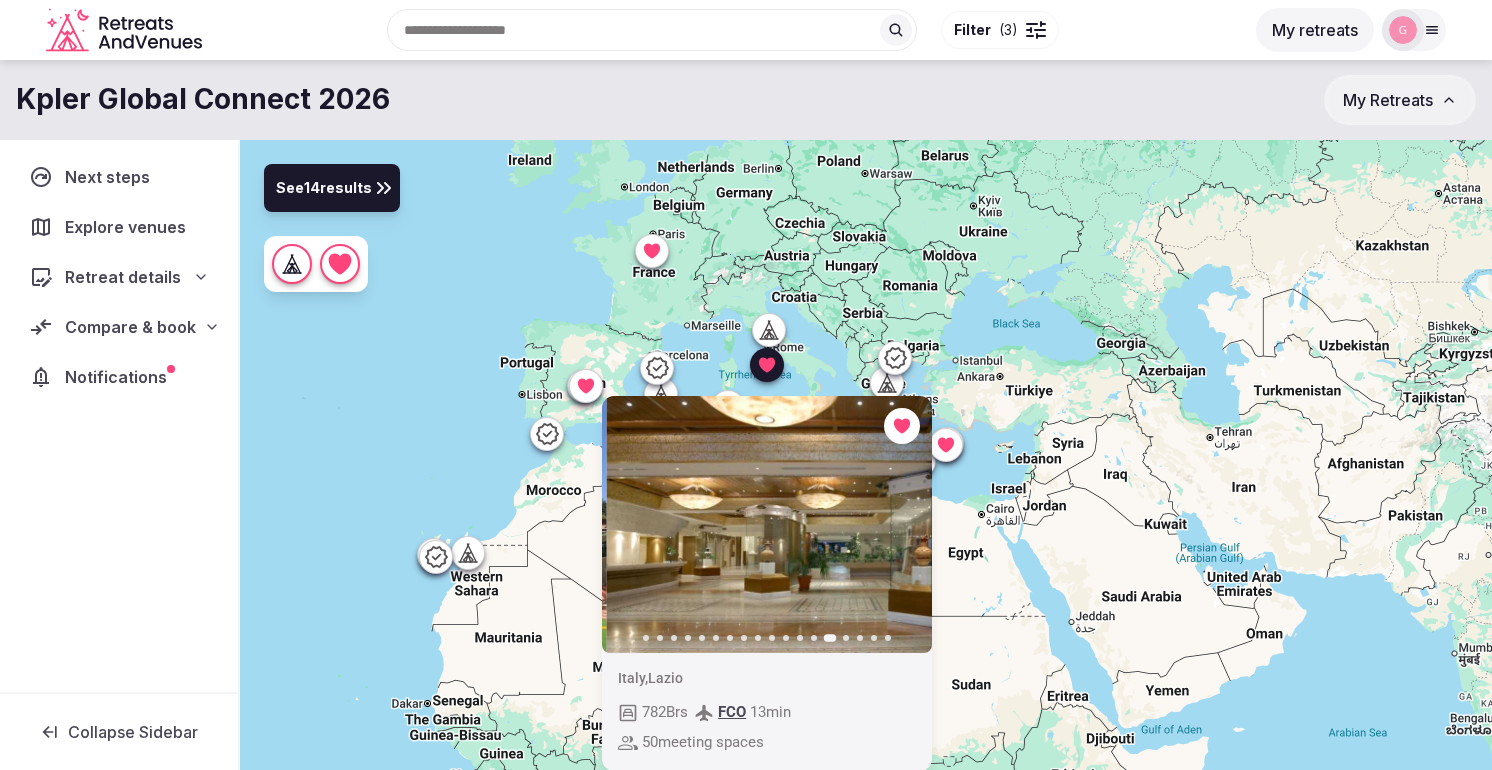 click 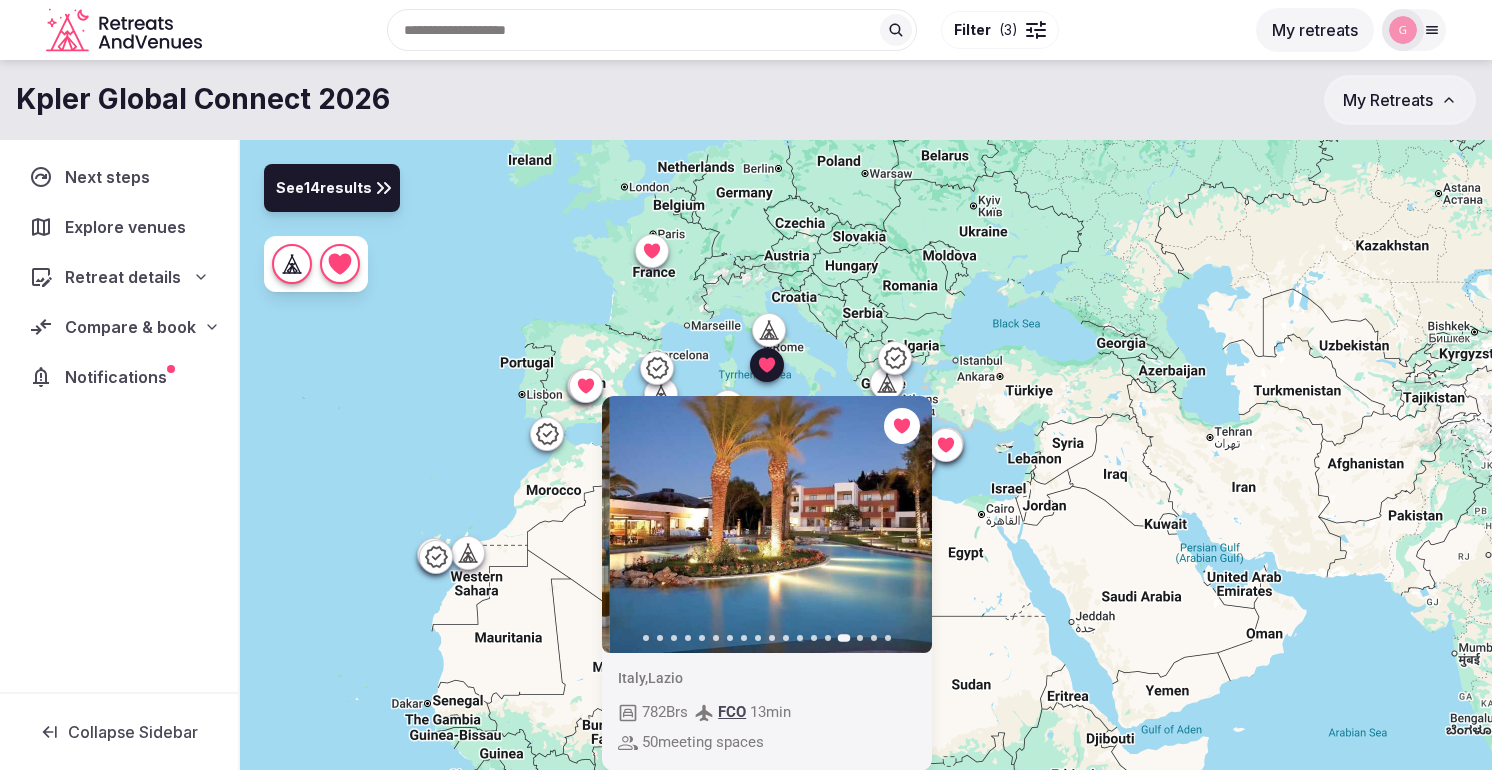 click 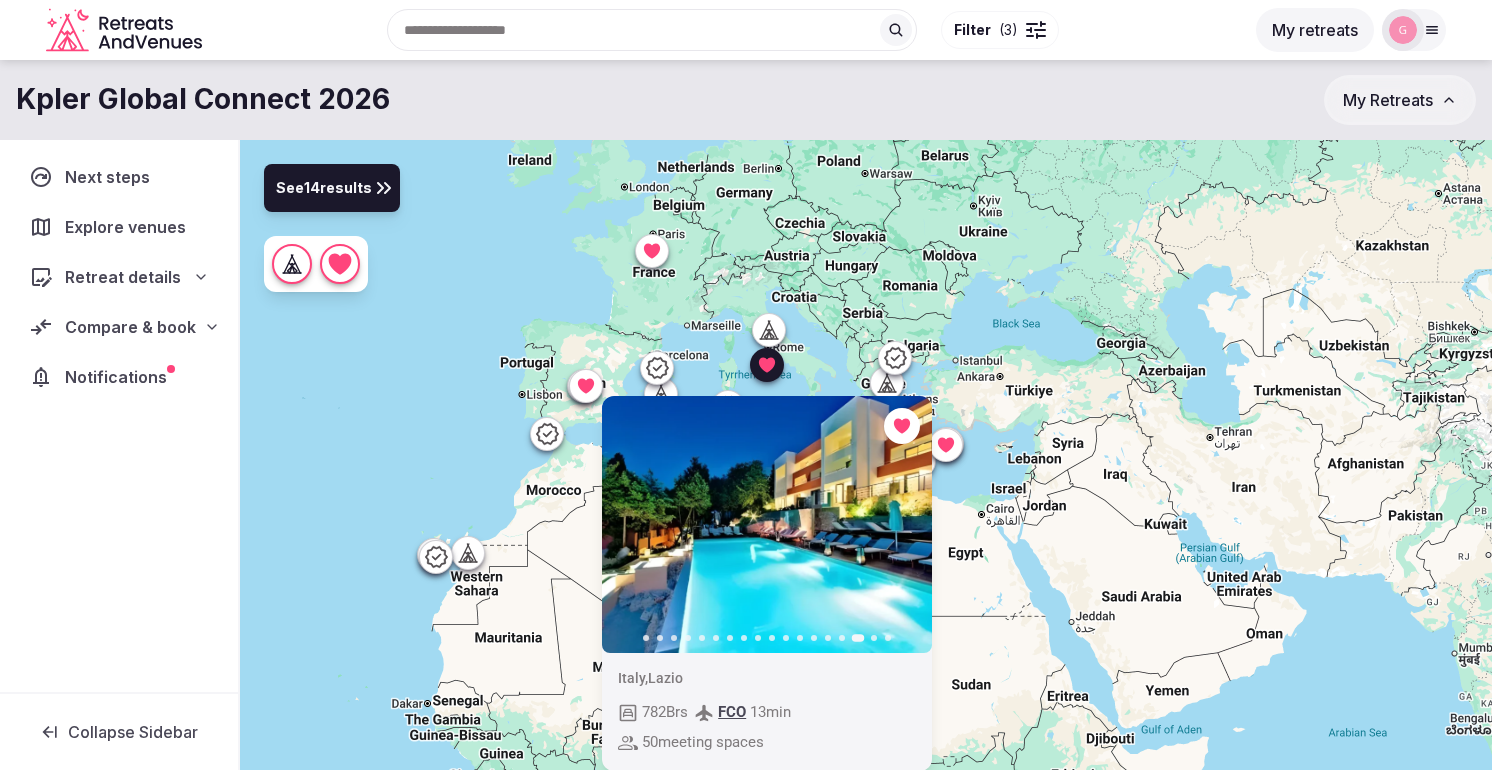 click on "[COUNTRY] , [REGION] [NUMBER] Brs FCO [NUMBER] min [NUMBER] meeting spaces" at bounding box center [866, 489] 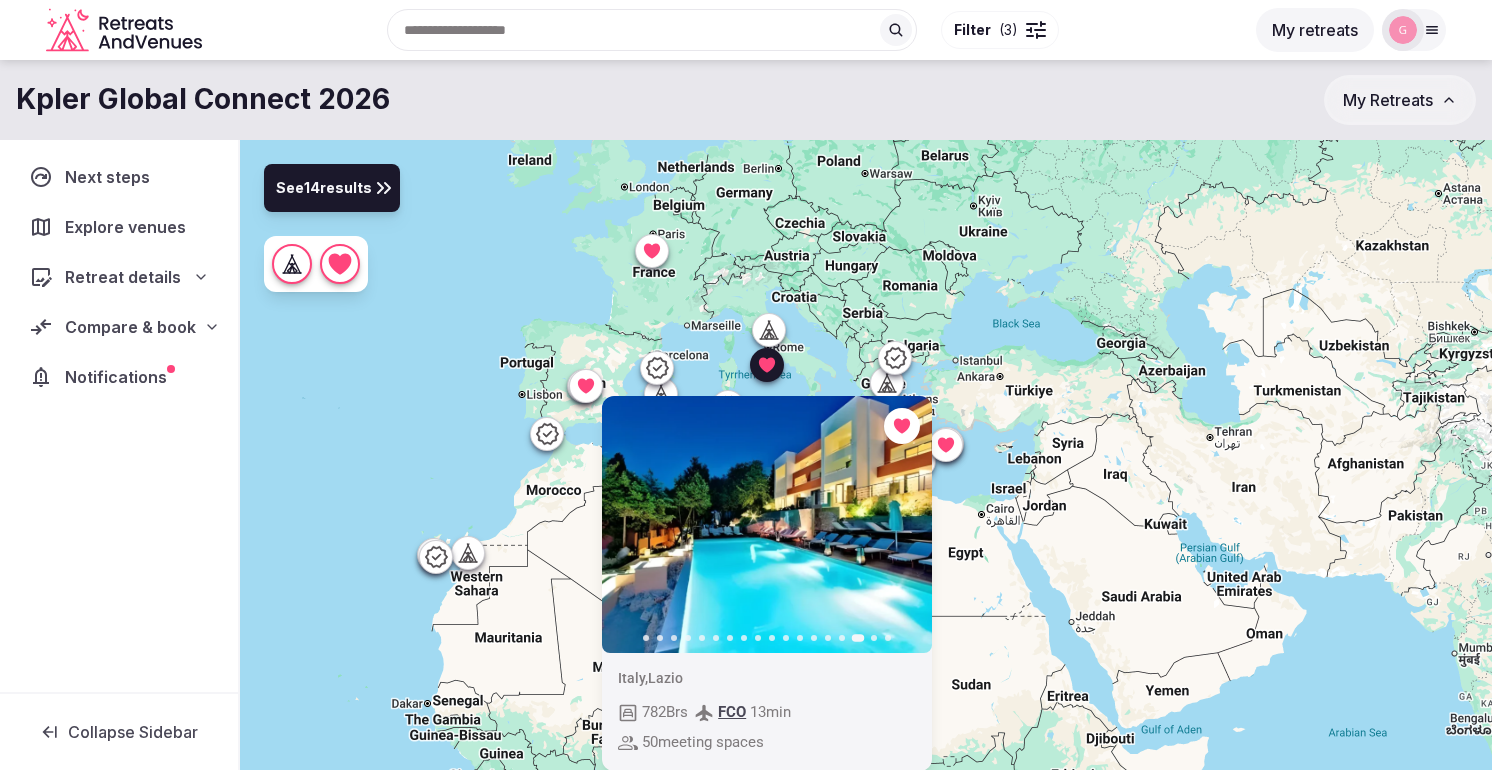 click 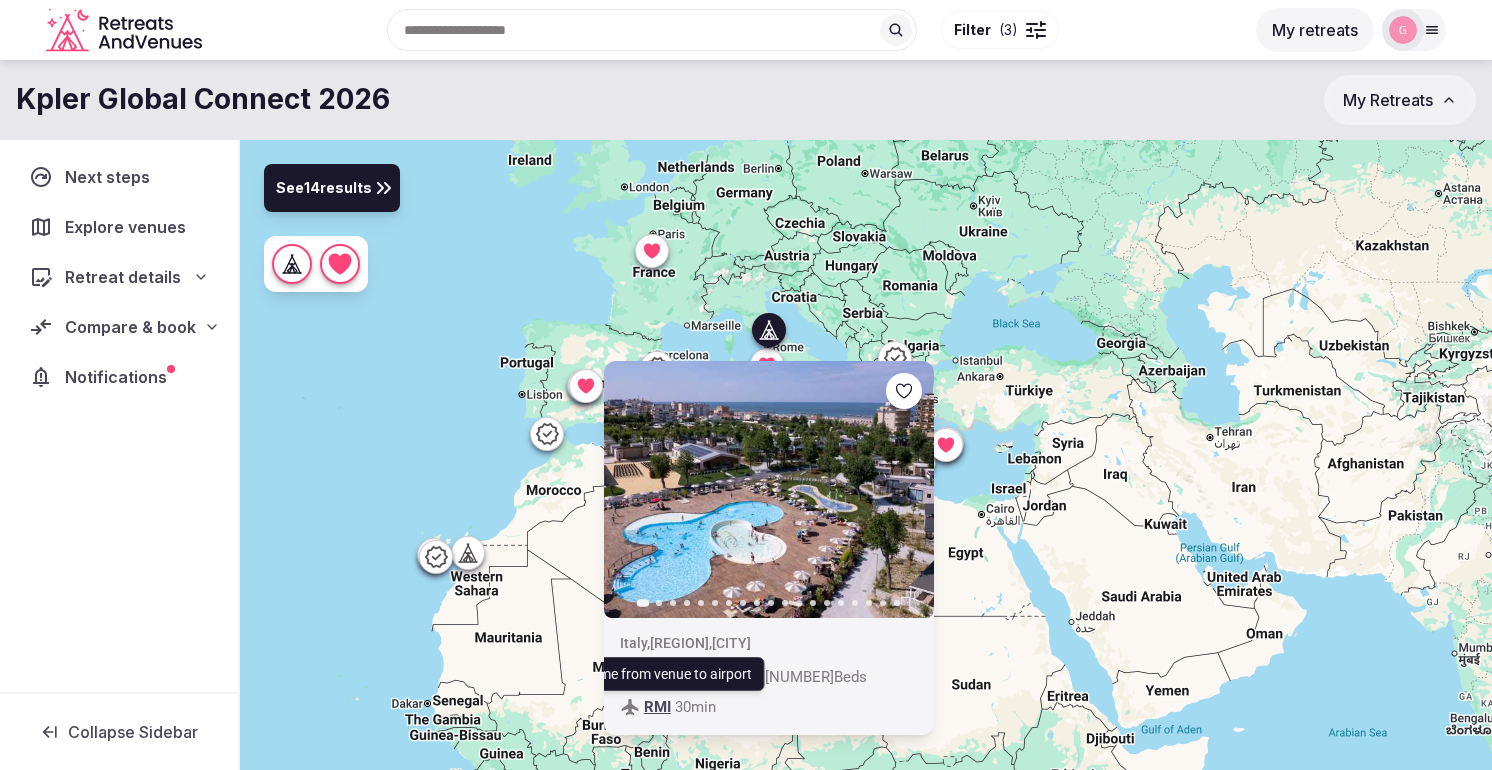 click on "RMI" at bounding box center [657, 707] 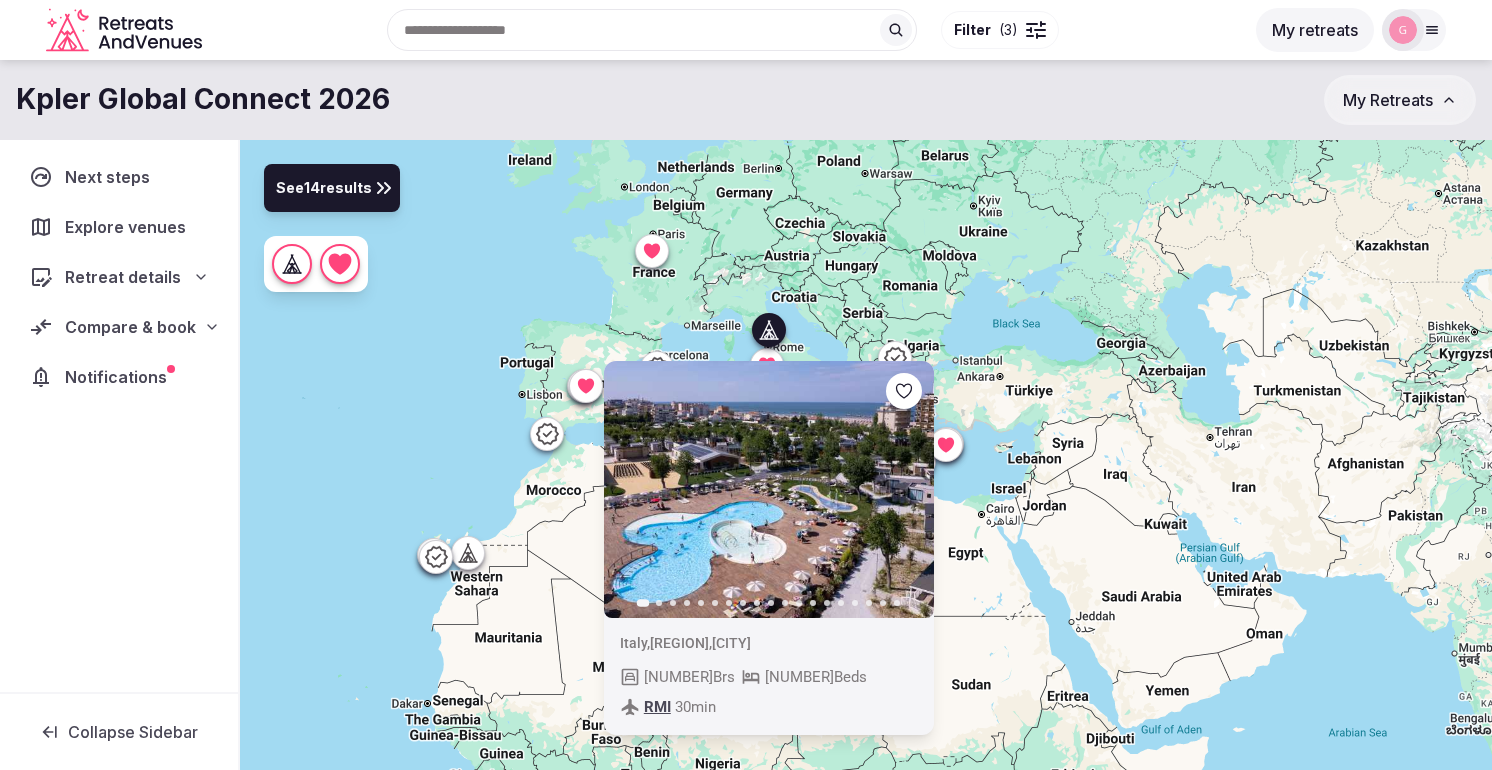 click on "RMI" at bounding box center (657, 707) 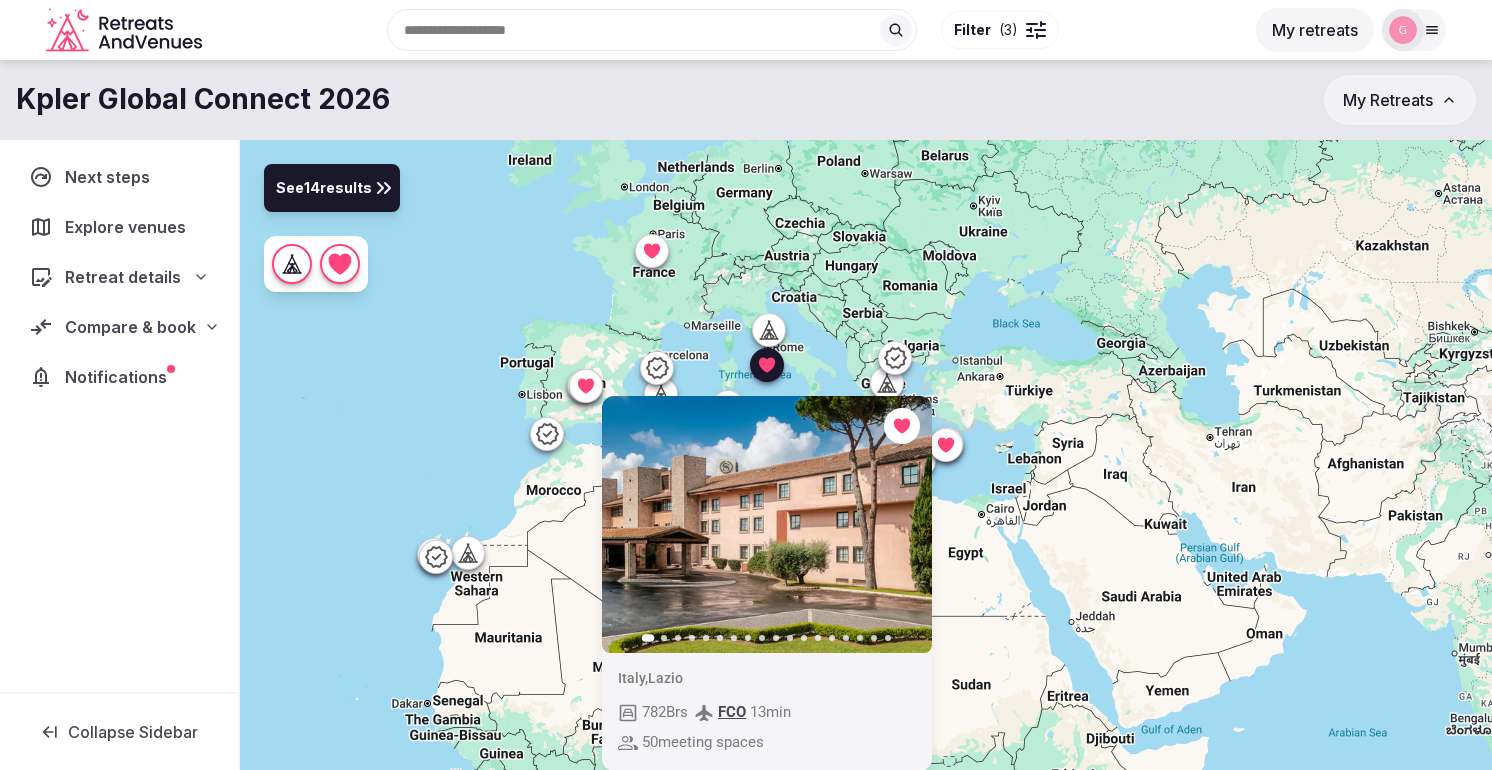 click 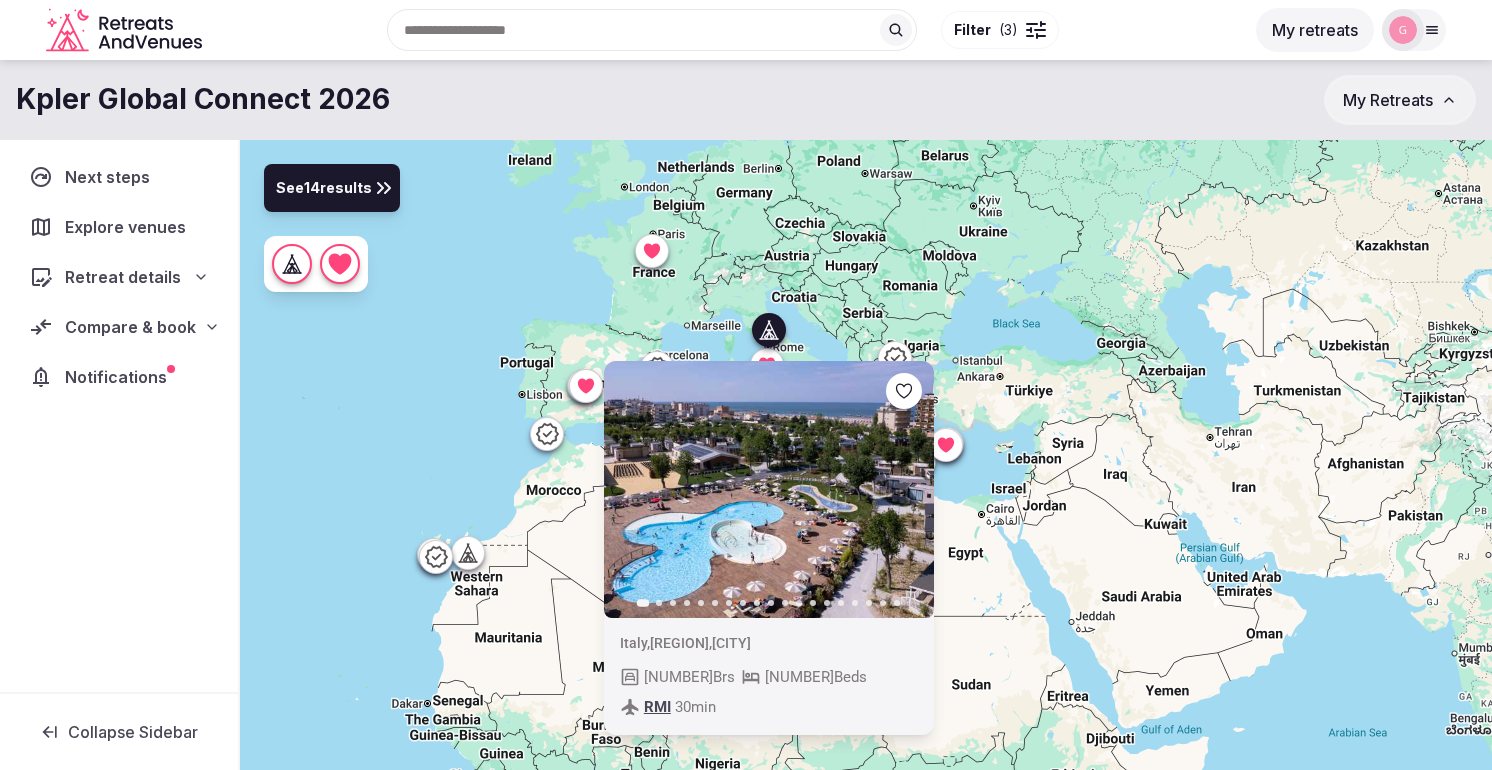 click at bounding box center (767, 365) 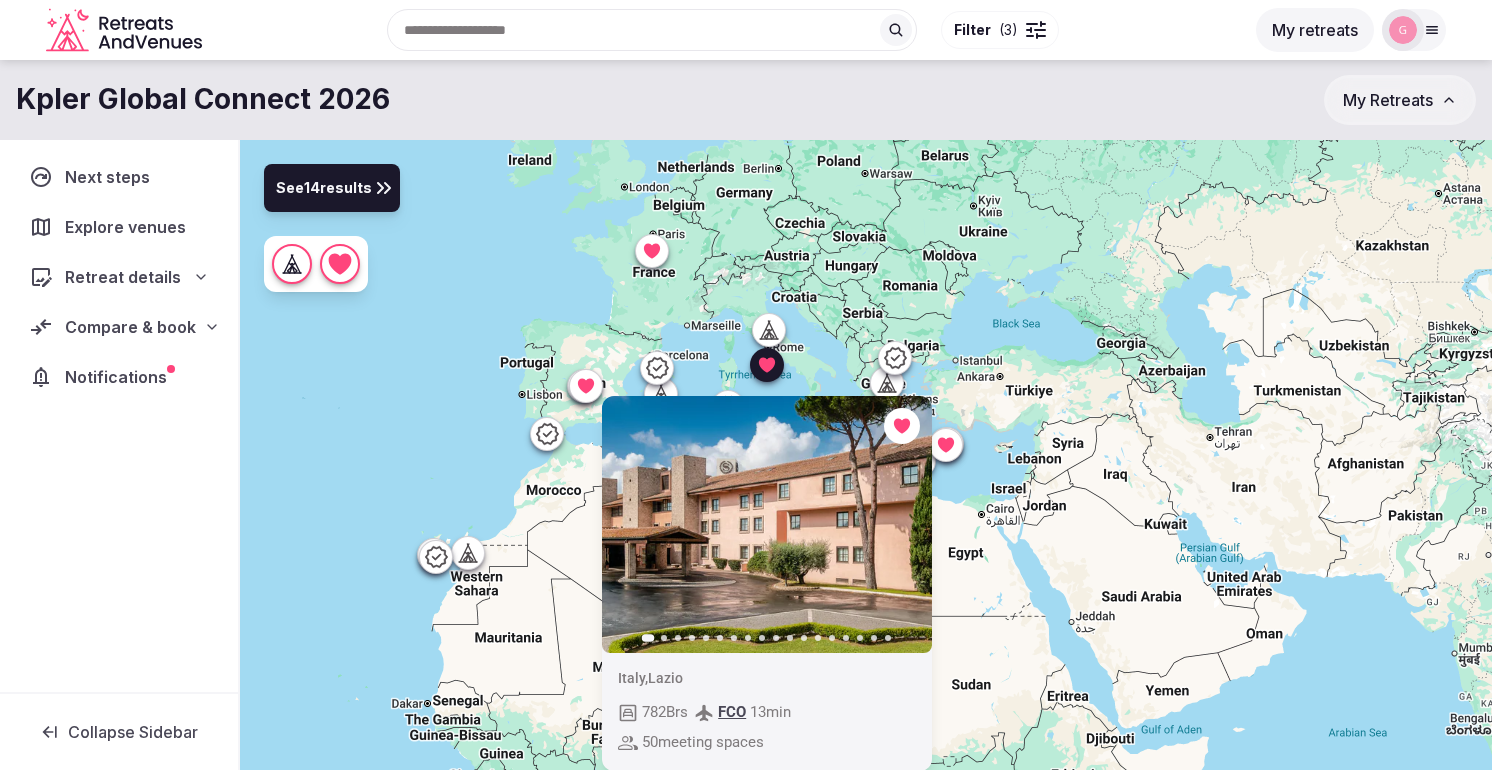 click at bounding box center (652, 251) 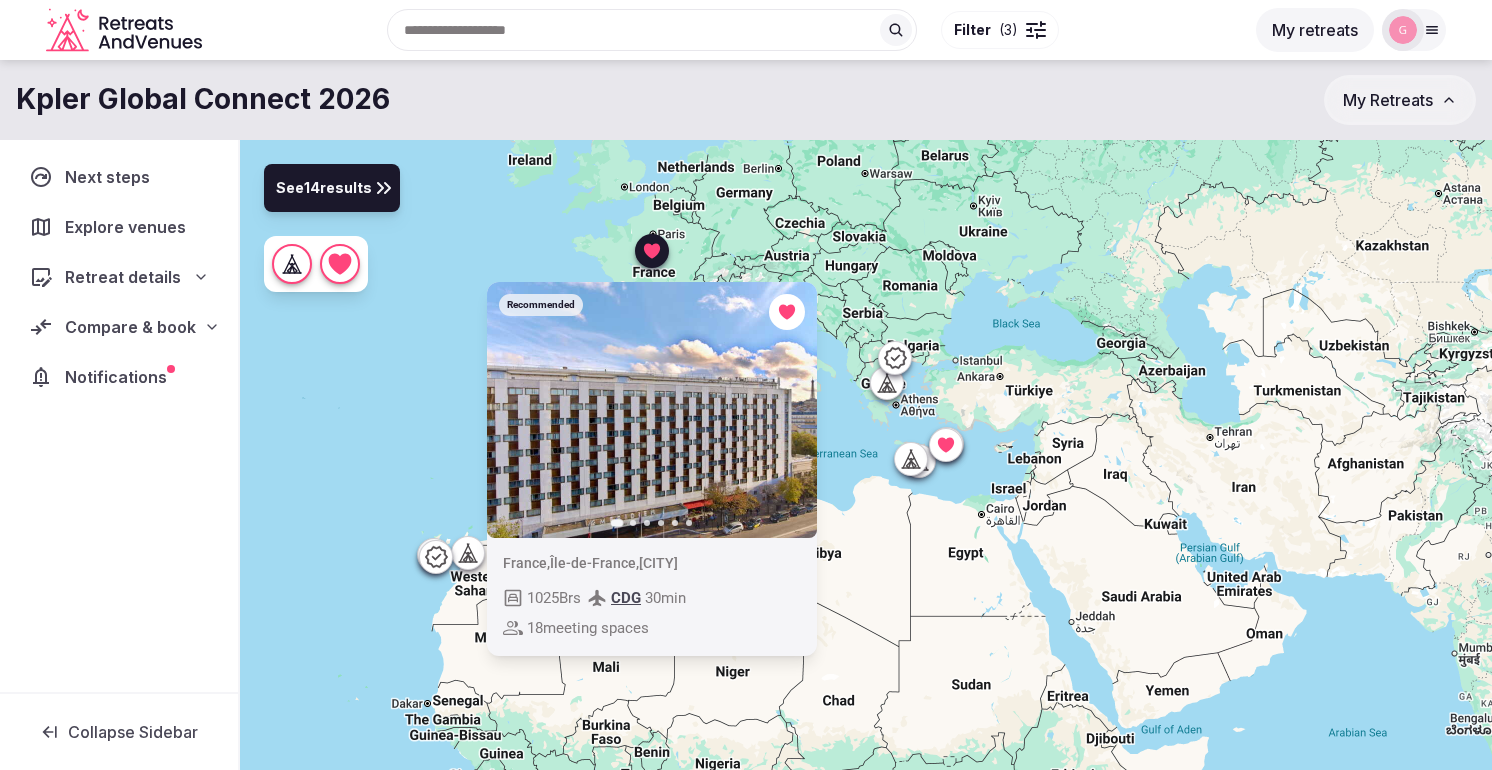 click on "[COUNTRY] , [REGION] , [CITY] [NUMBER] Brs CDG [NUMBER] min [NUMBER] meeting spaces" at bounding box center [866, 489] 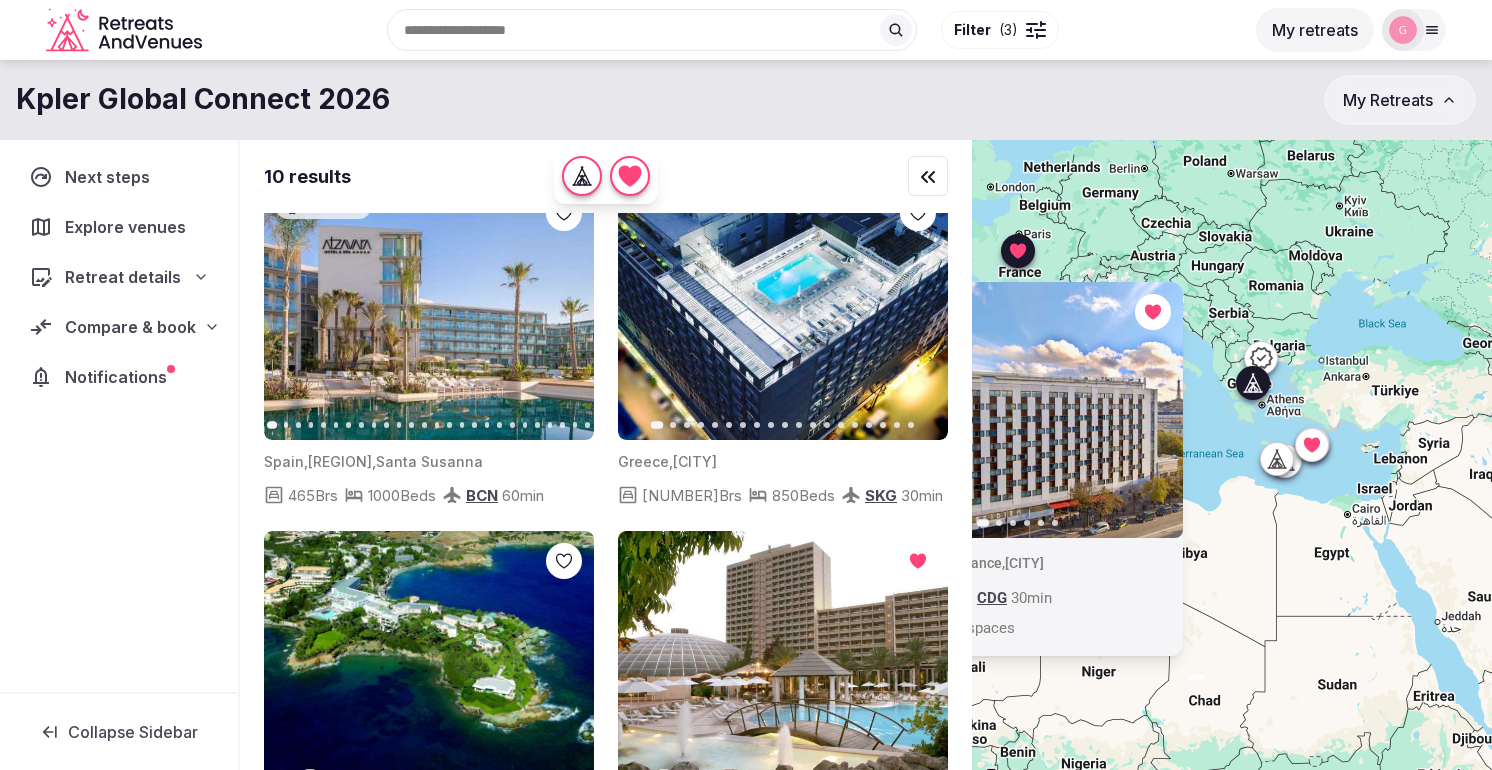 scroll, scrollTop: 1204, scrollLeft: 0, axis: vertical 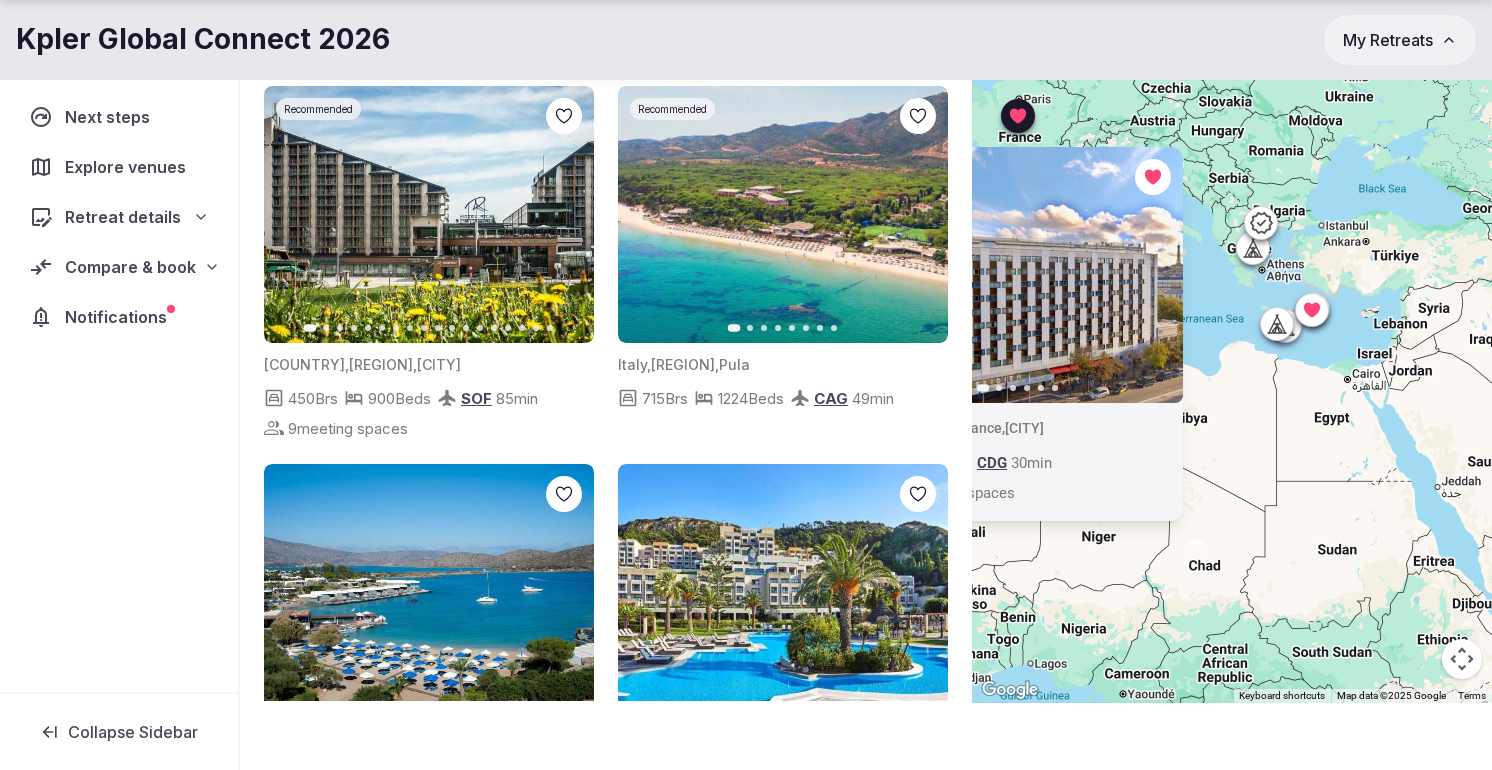 click on "Notifications" at bounding box center (120, 317) 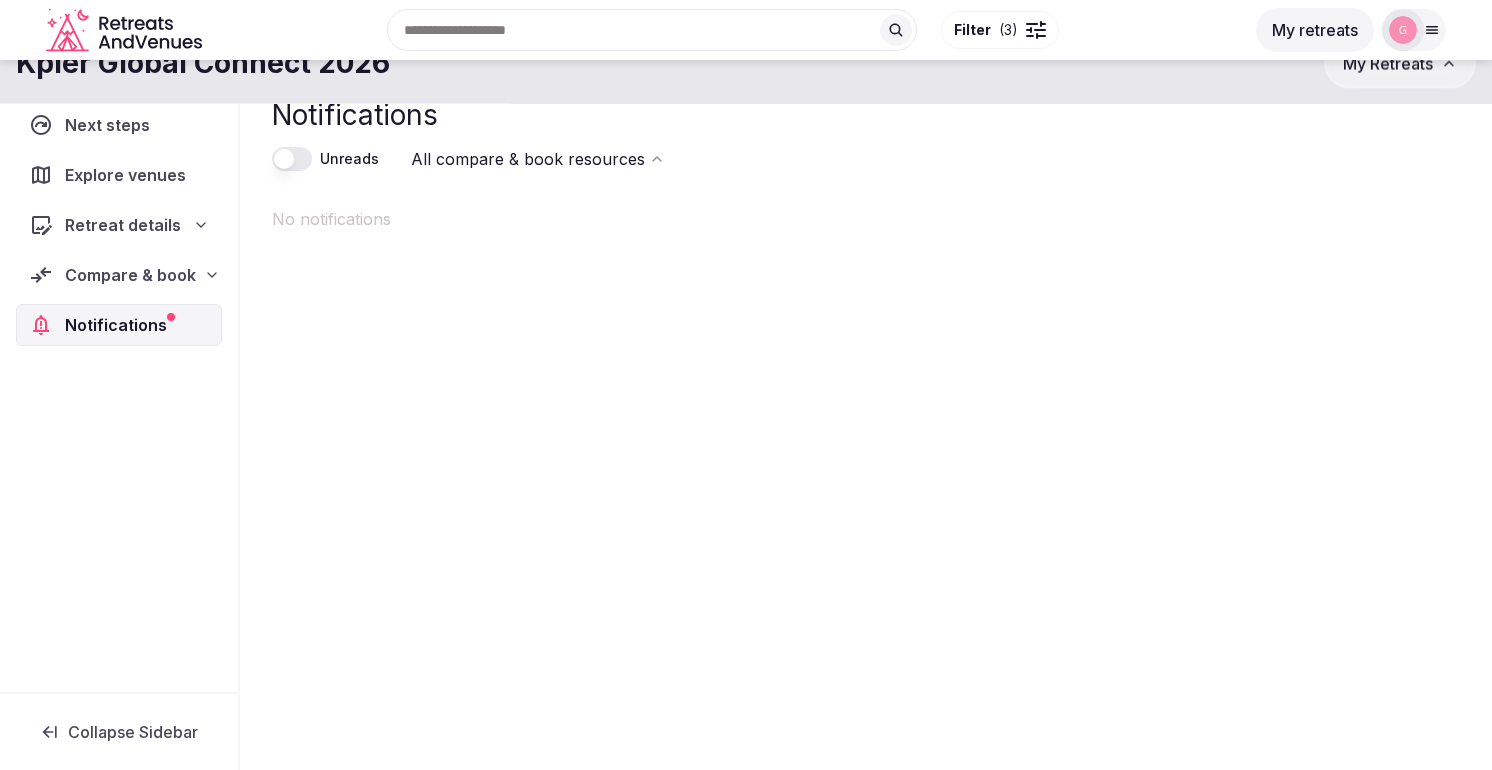scroll, scrollTop: 68, scrollLeft: 0, axis: vertical 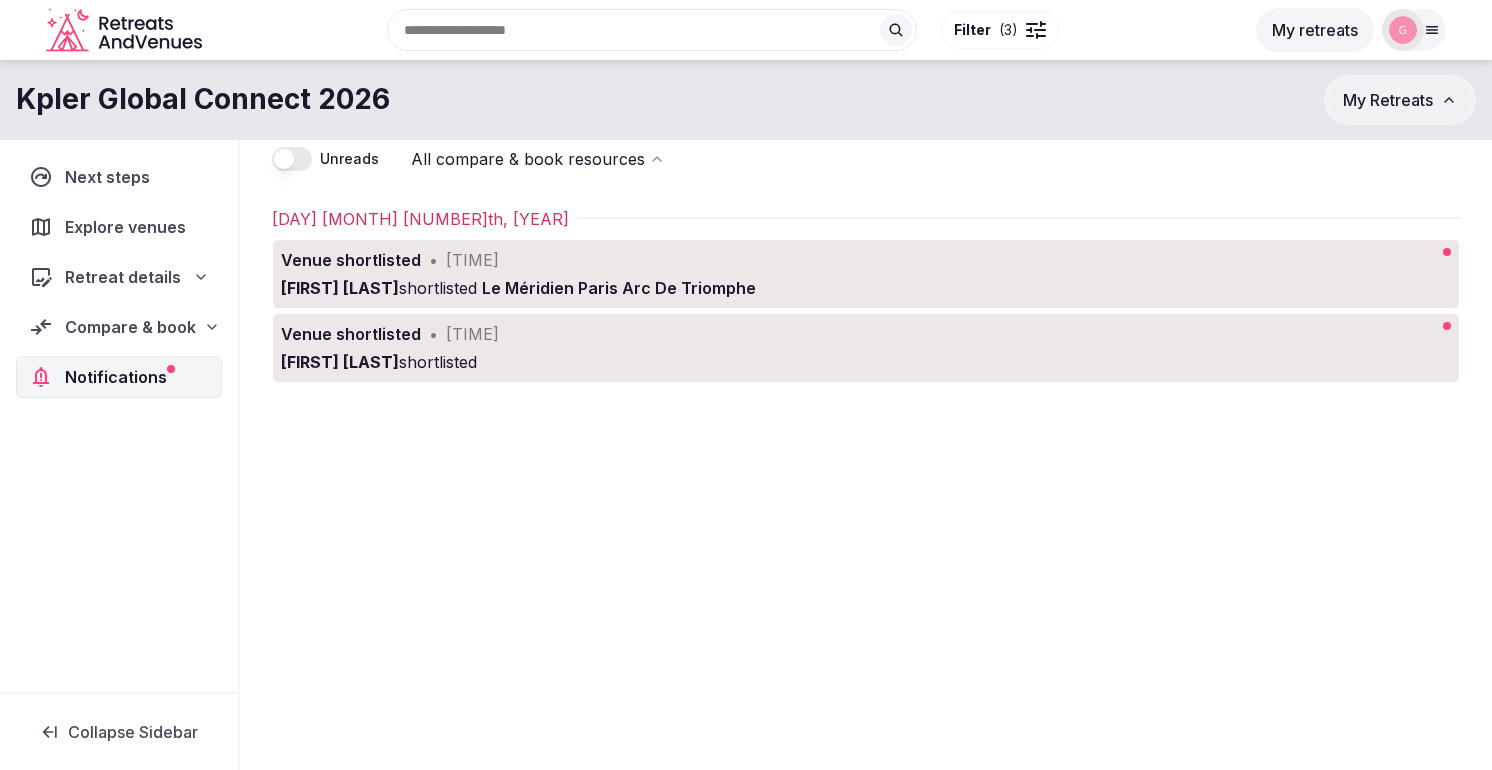 click on "[FIRST] [LAST] shortlisted Le Méridien Paris Arc De Triomphe" at bounding box center [802, 288] 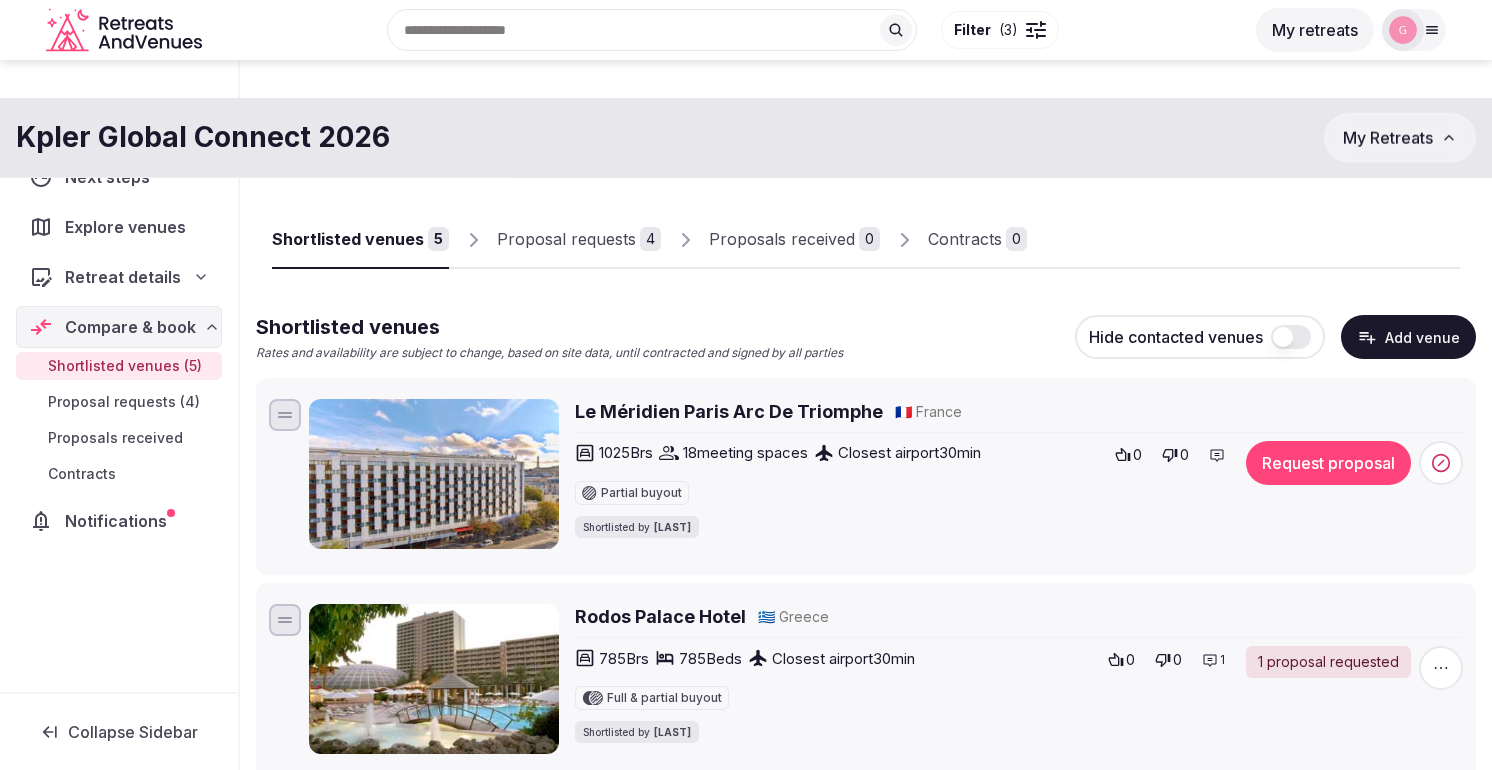 scroll, scrollTop: 0, scrollLeft: 0, axis: both 